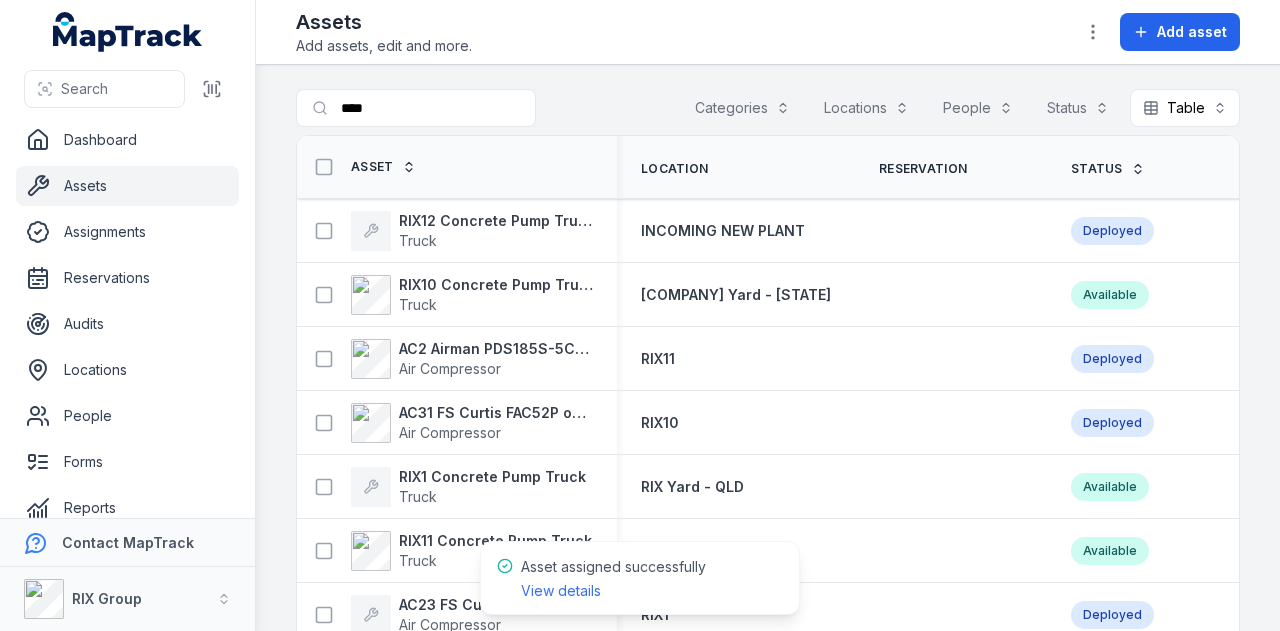 scroll, scrollTop: 0, scrollLeft: 0, axis: both 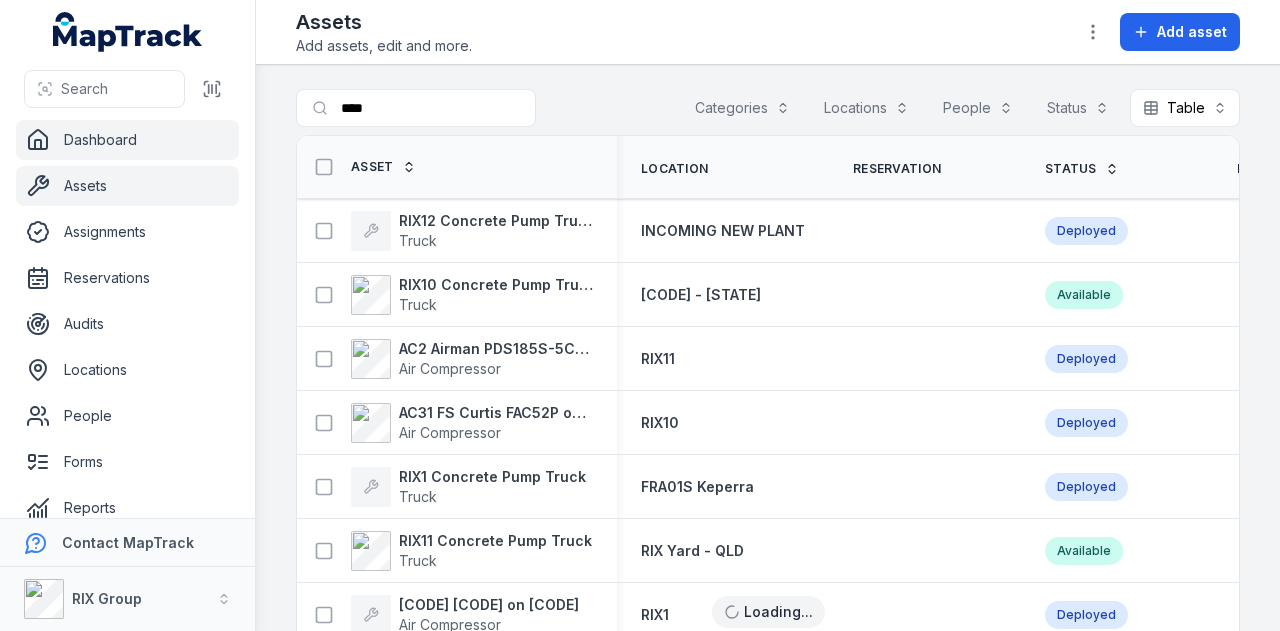 click on "Dashboard" at bounding box center (127, 140) 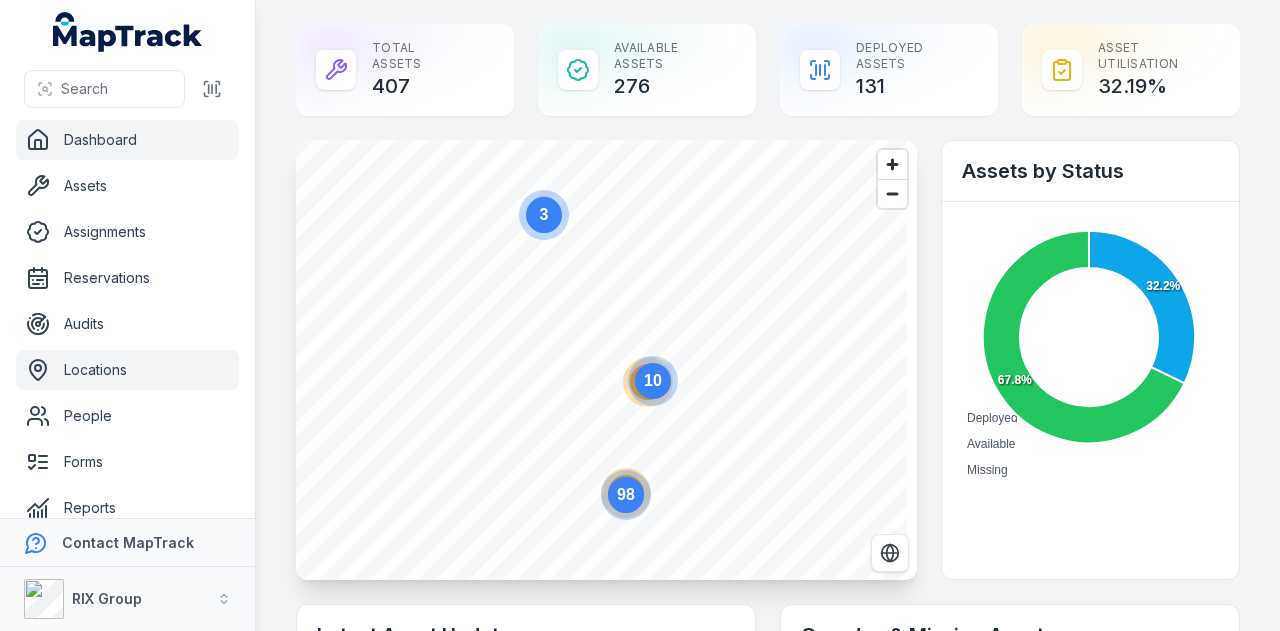 click on "Locations" at bounding box center [127, 370] 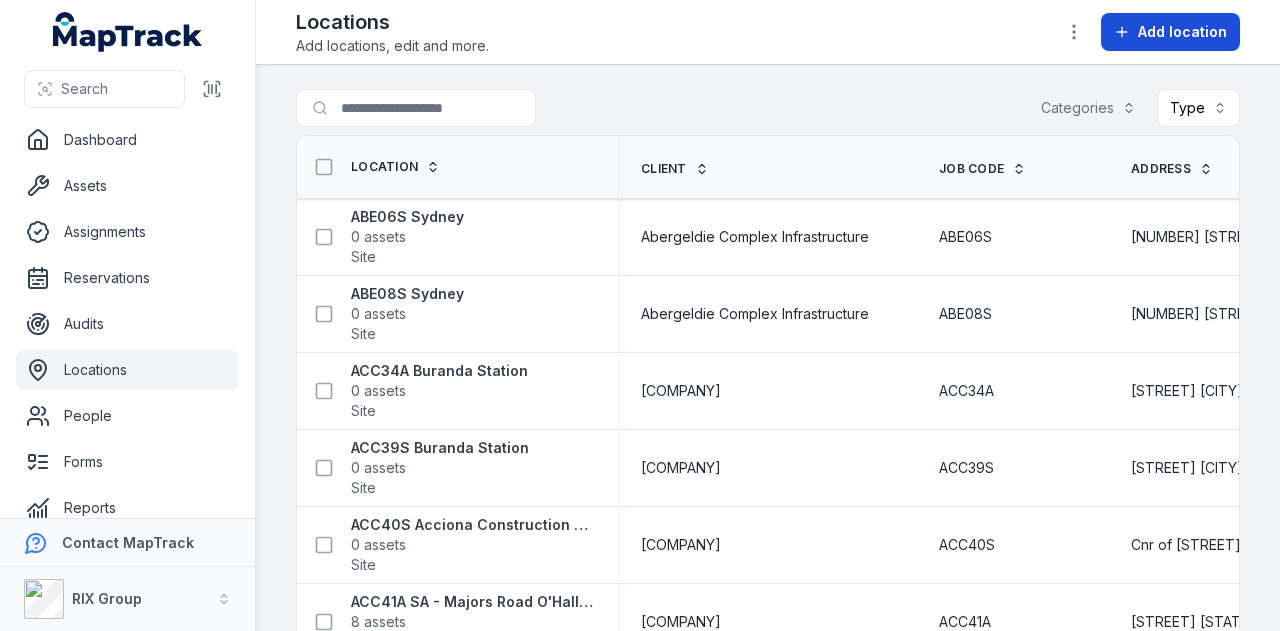 click on "Add location" at bounding box center [1182, 32] 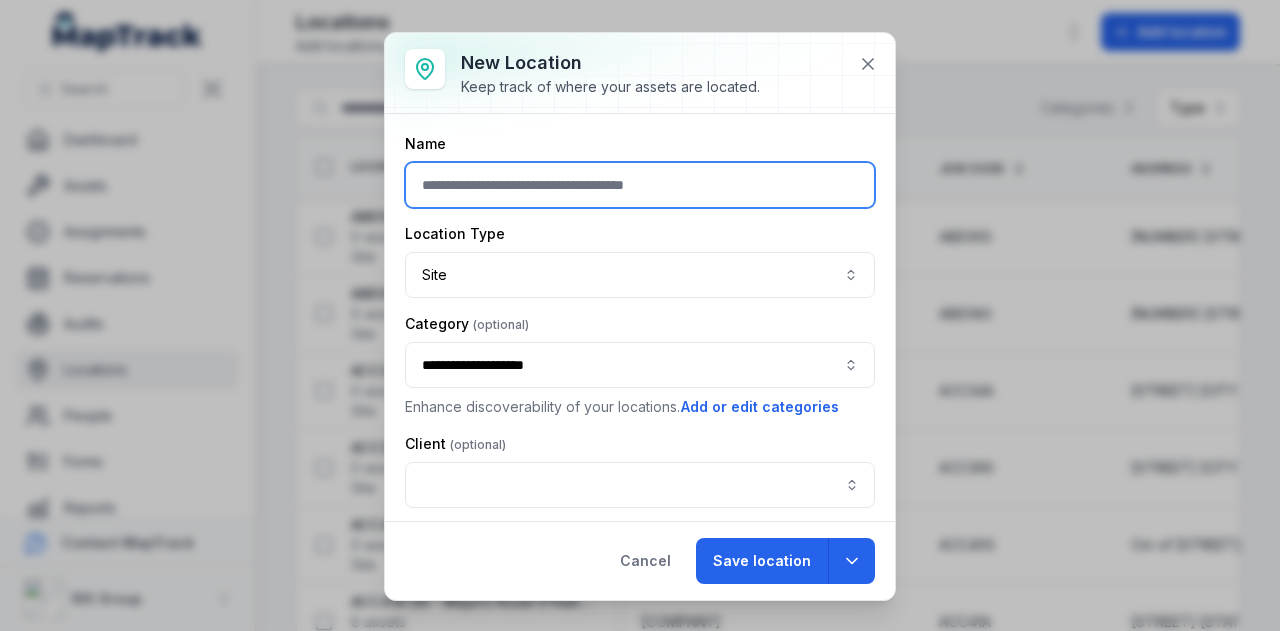 click at bounding box center [640, 185] 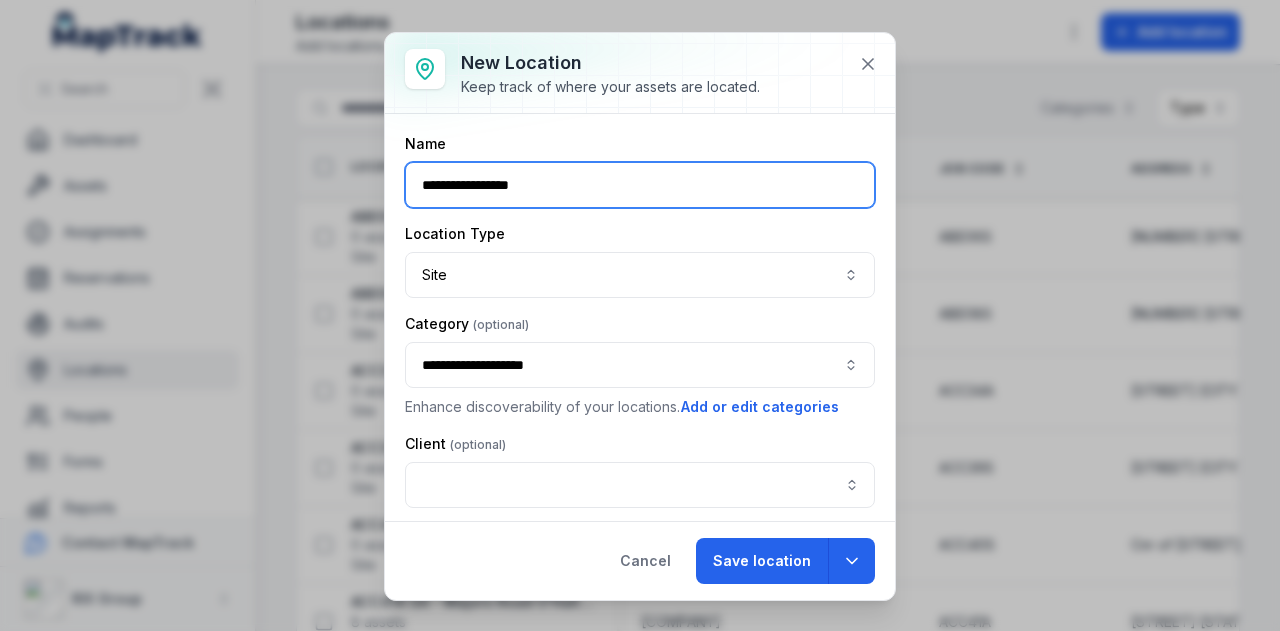 click on "**********" at bounding box center (640, 365) 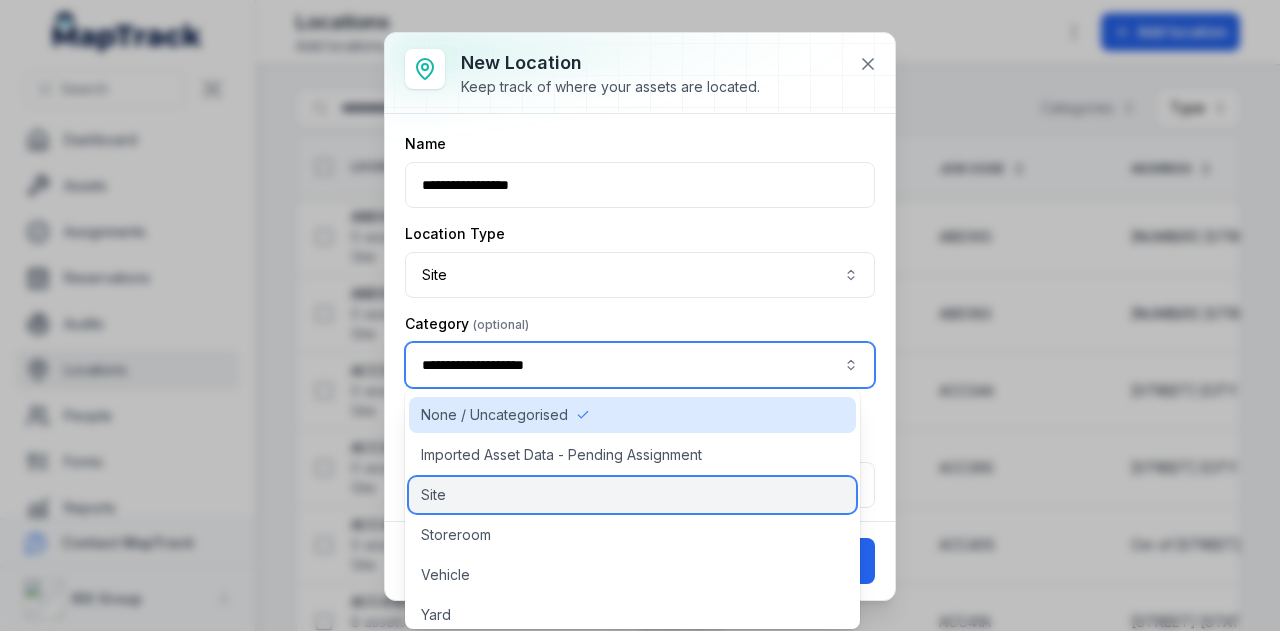 click on "Site" at bounding box center [632, 495] 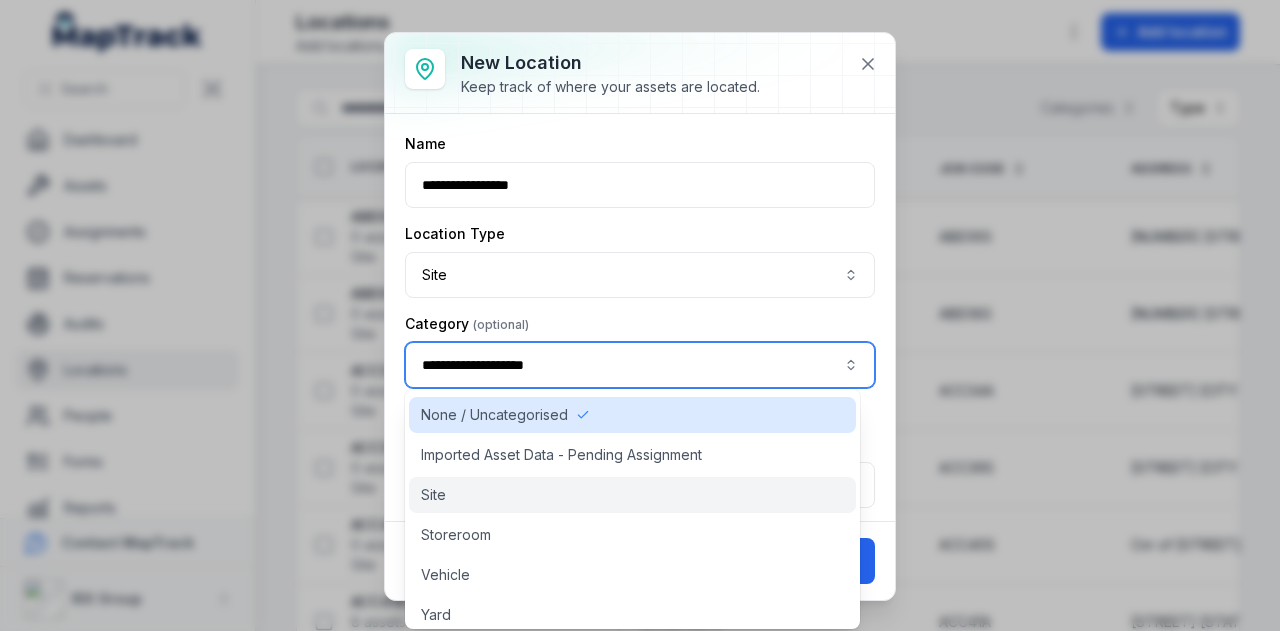 type on "****" 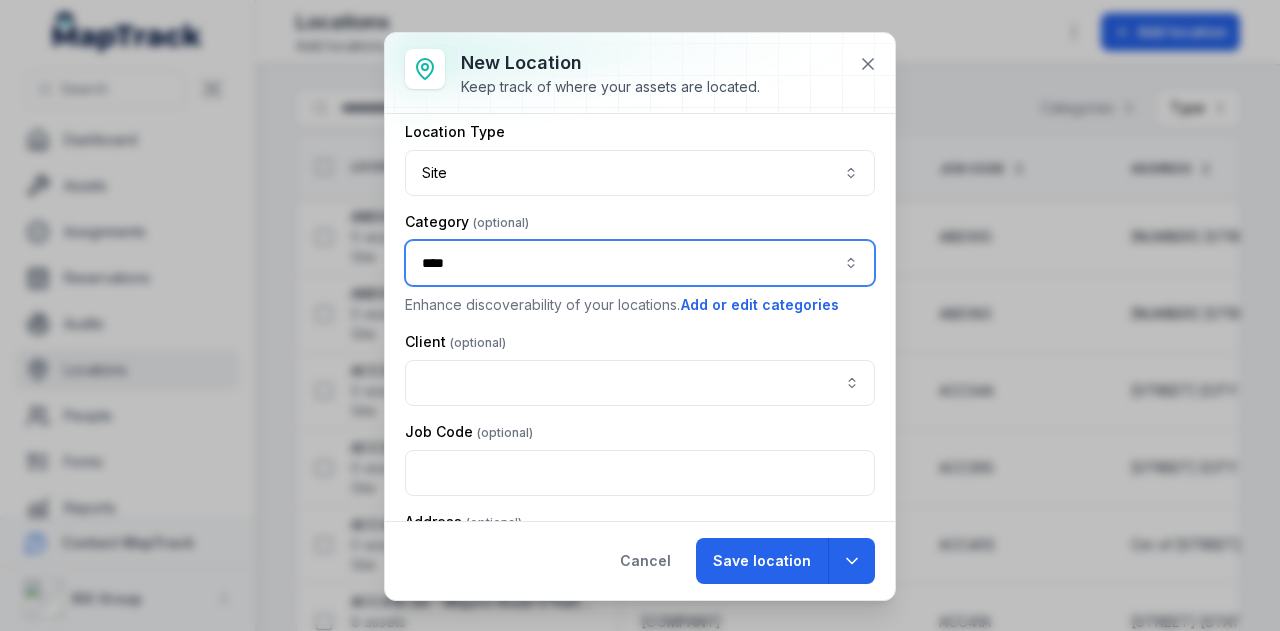 scroll, scrollTop: 200, scrollLeft: 0, axis: vertical 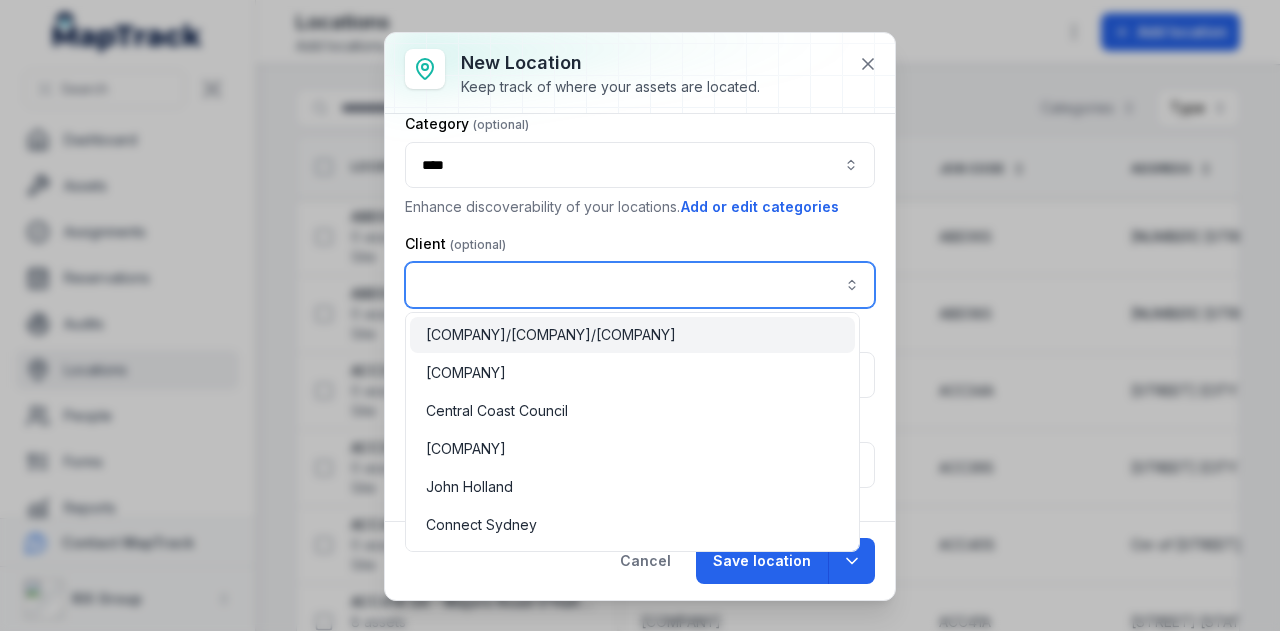 click at bounding box center (640, 285) 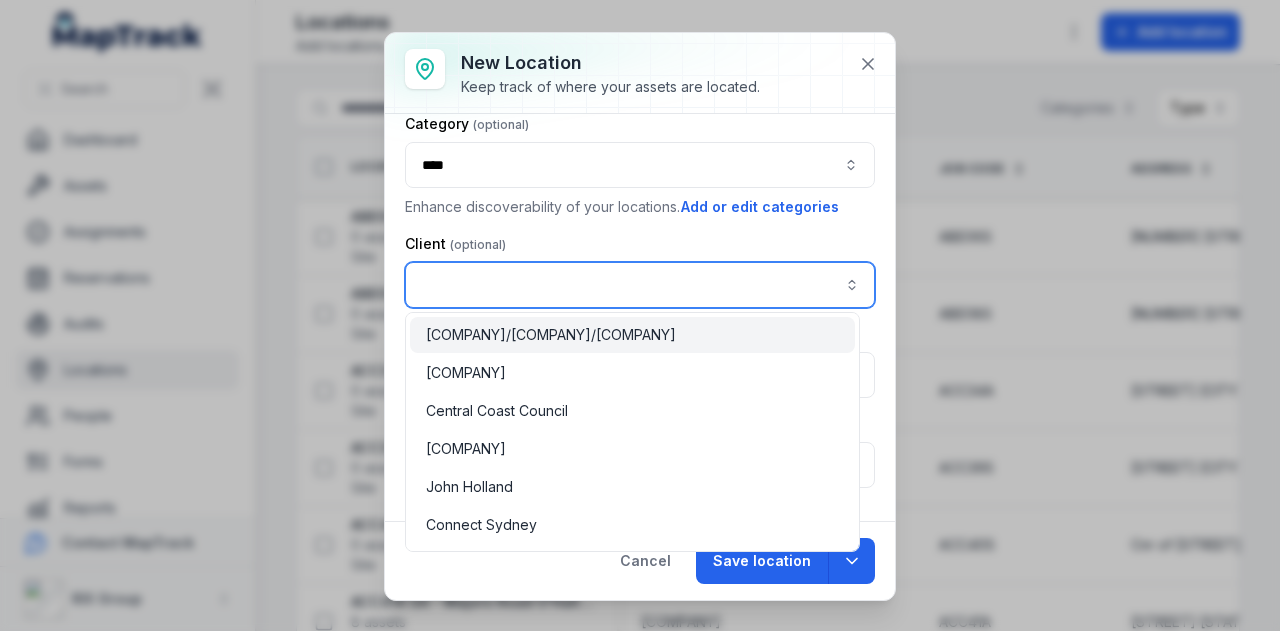 paste on "**********" 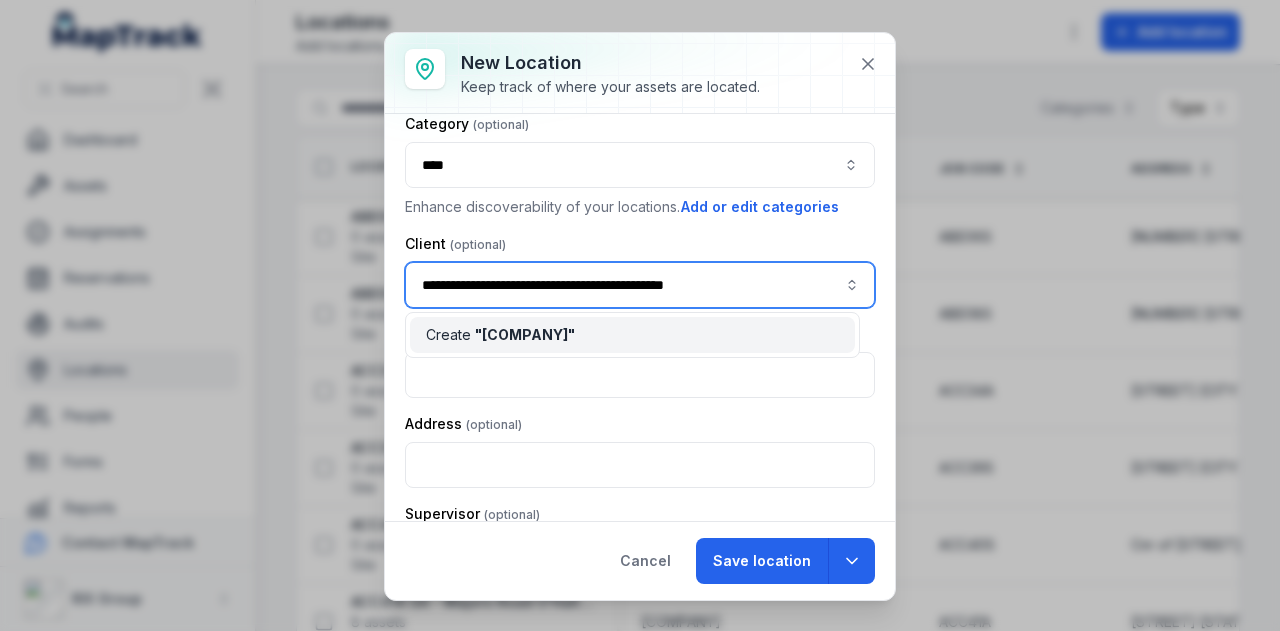 click on "" Department of Transport and Main Roads (Roadtek) "" at bounding box center (525, 334) 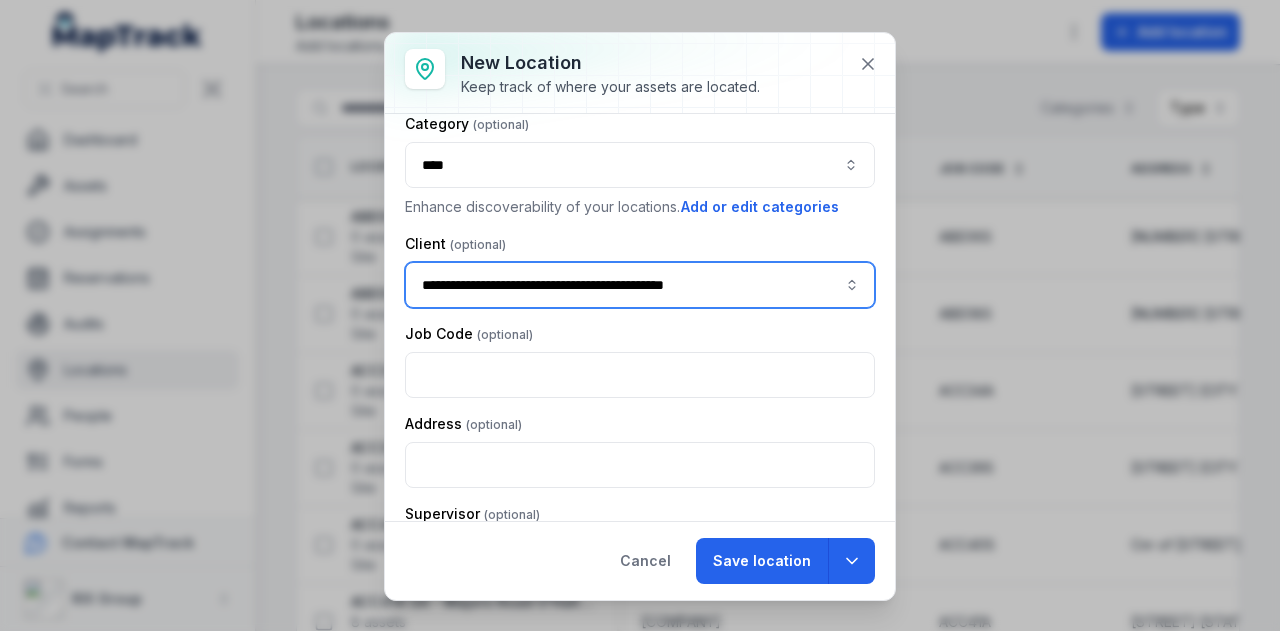 type on "**********" 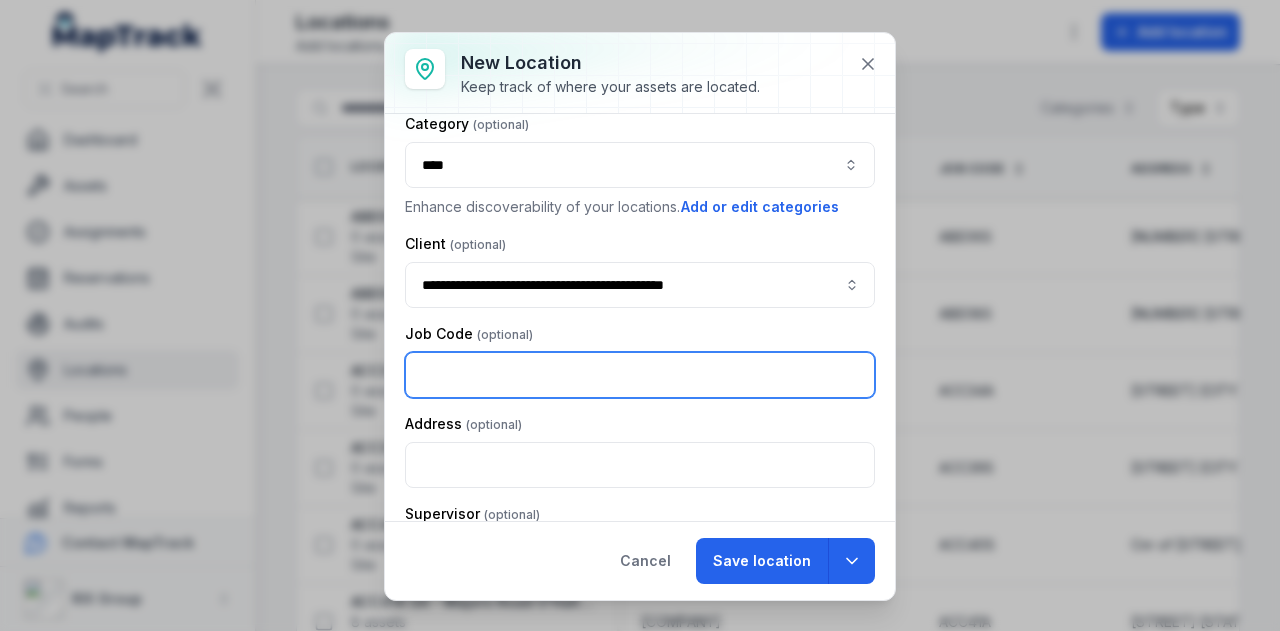 click at bounding box center (640, 375) 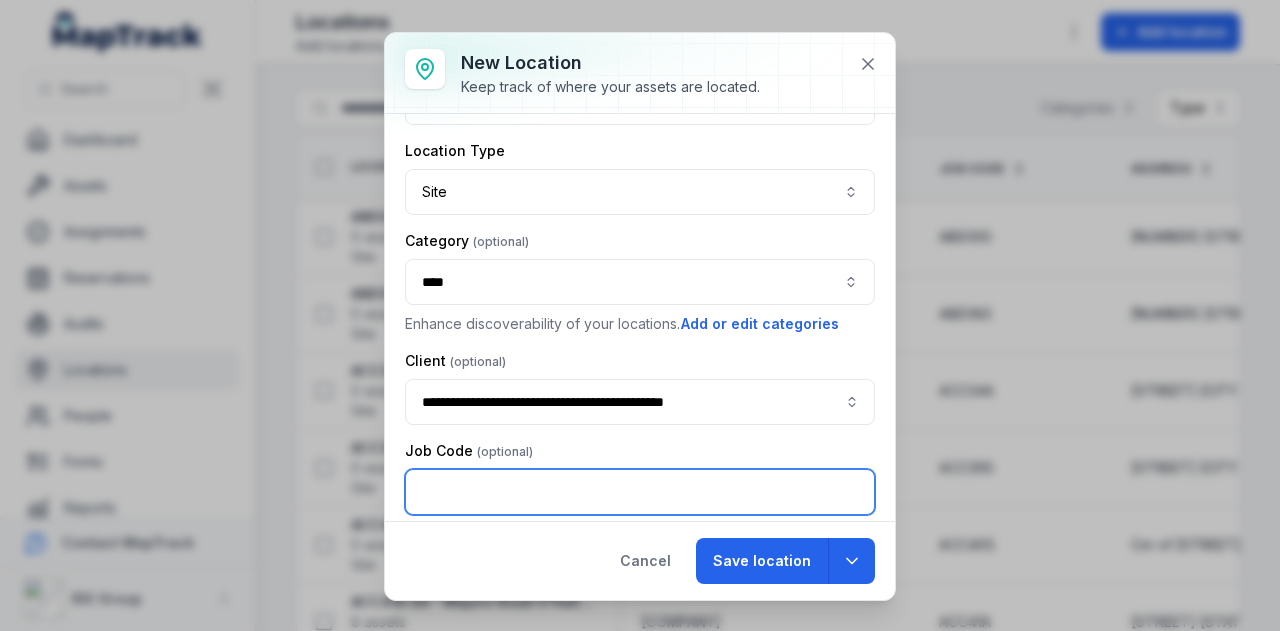 scroll, scrollTop: 0, scrollLeft: 0, axis: both 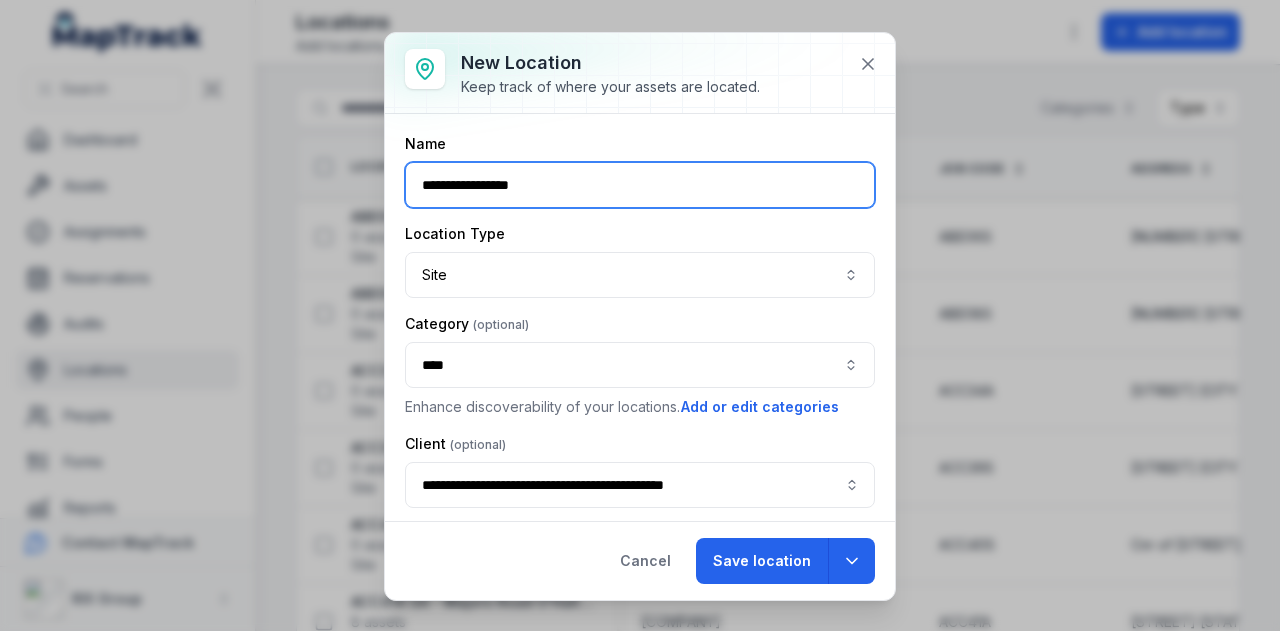 click on "**********" at bounding box center (640, 185) 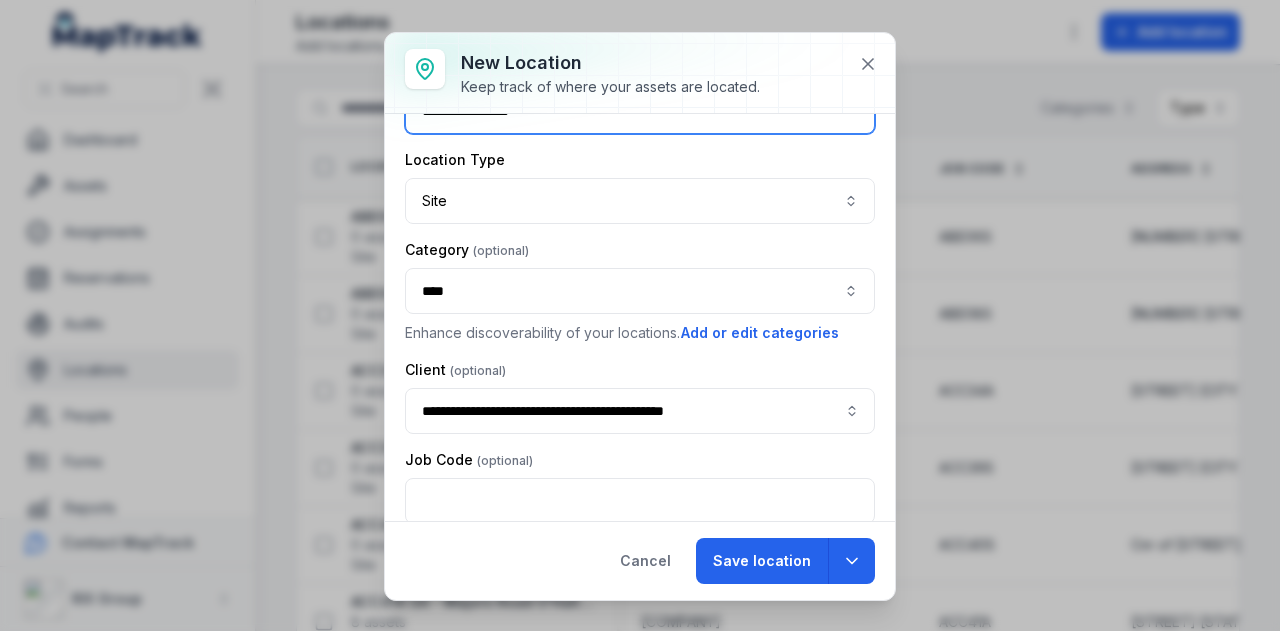 scroll, scrollTop: 270, scrollLeft: 0, axis: vertical 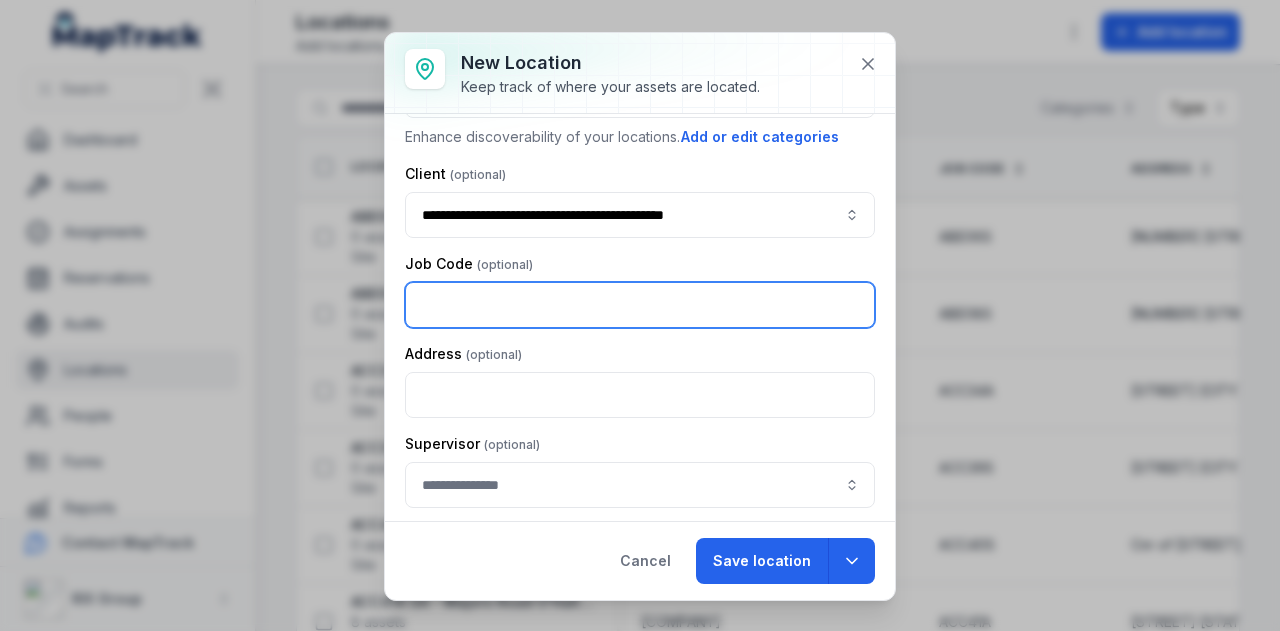 click at bounding box center (640, 305) 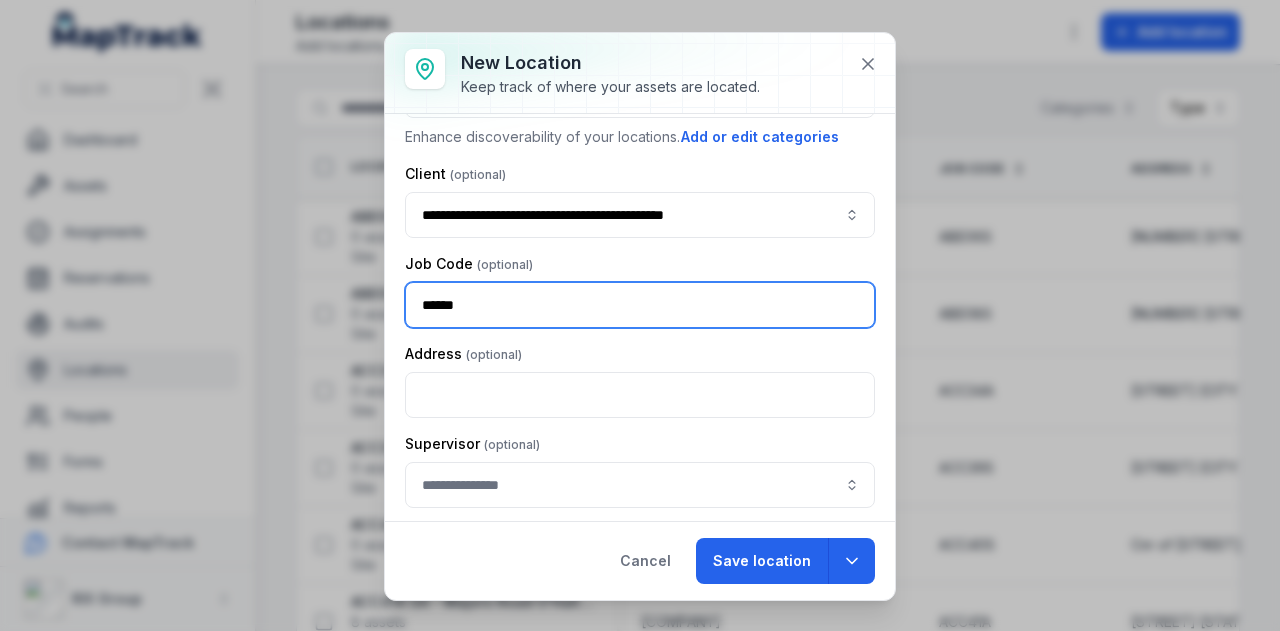 type on "******" 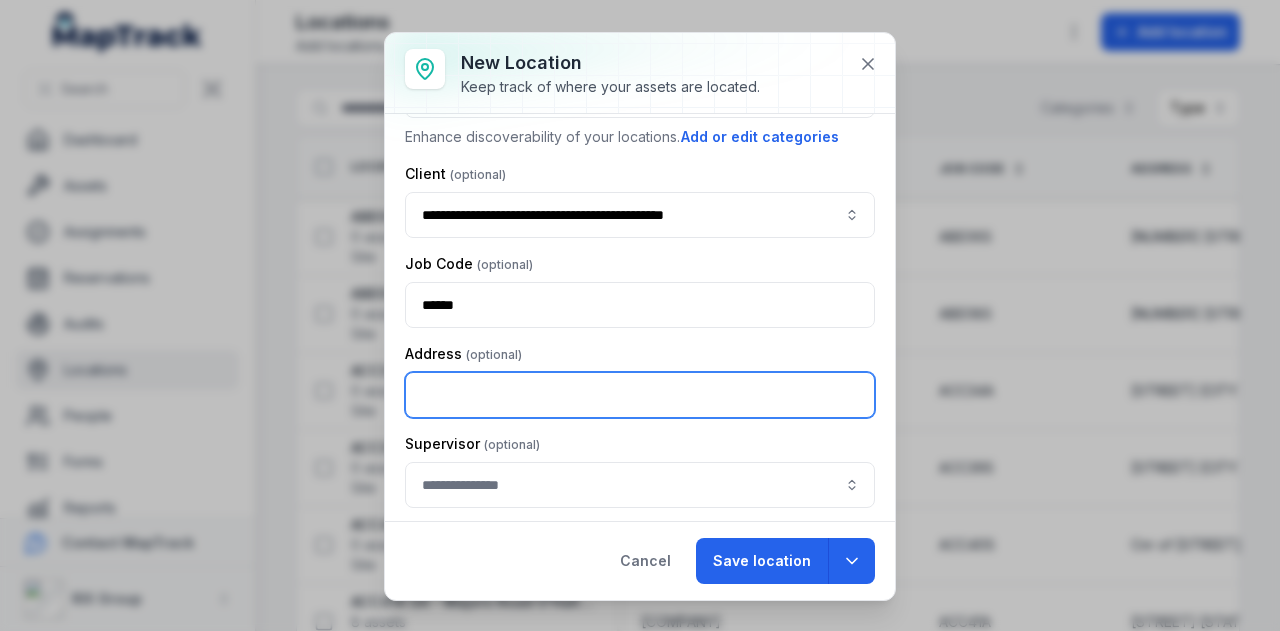 click at bounding box center (640, 395) 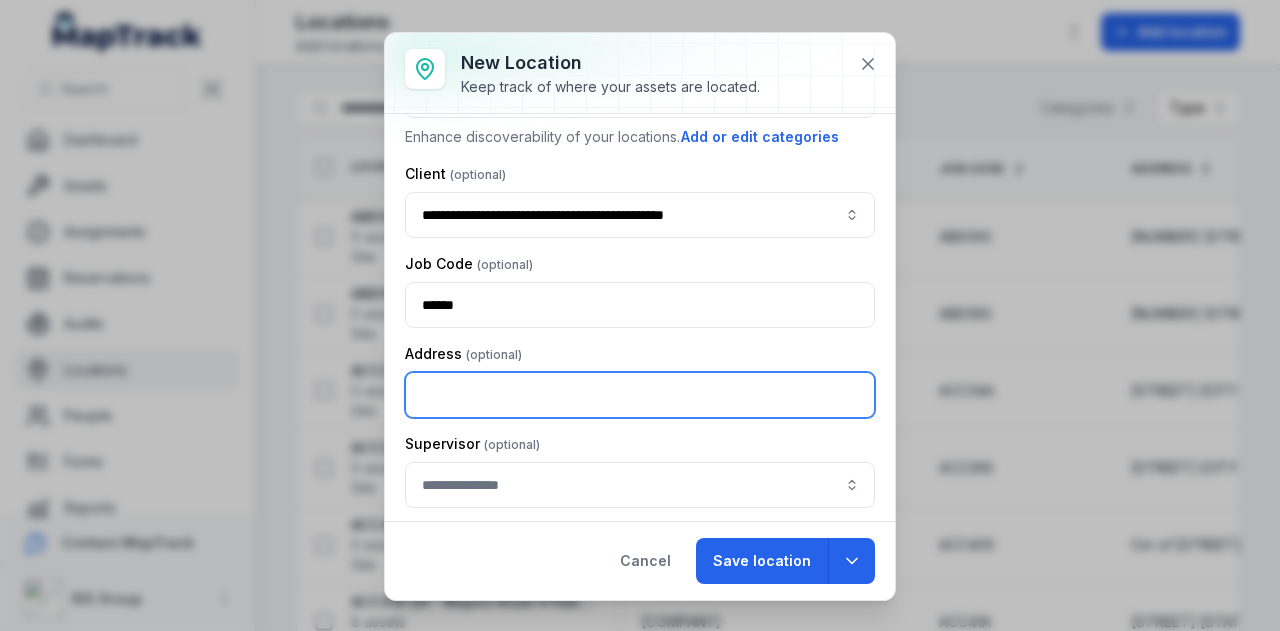 paste on "**********" 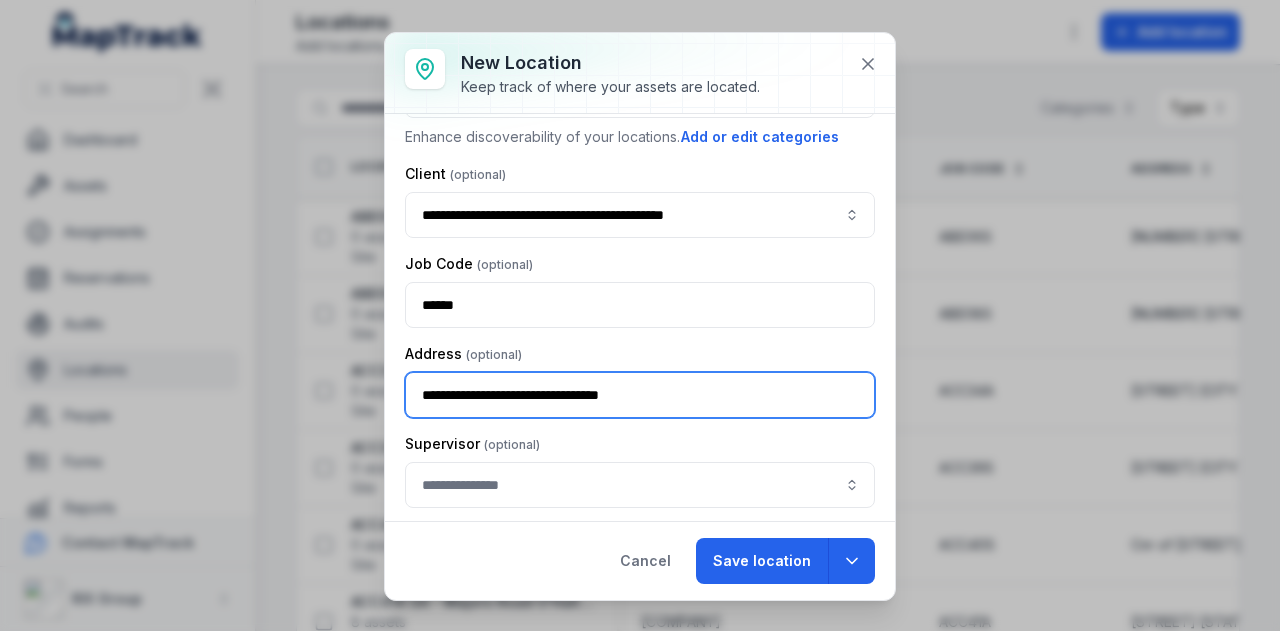 click on "**********" at bounding box center [640, 395] 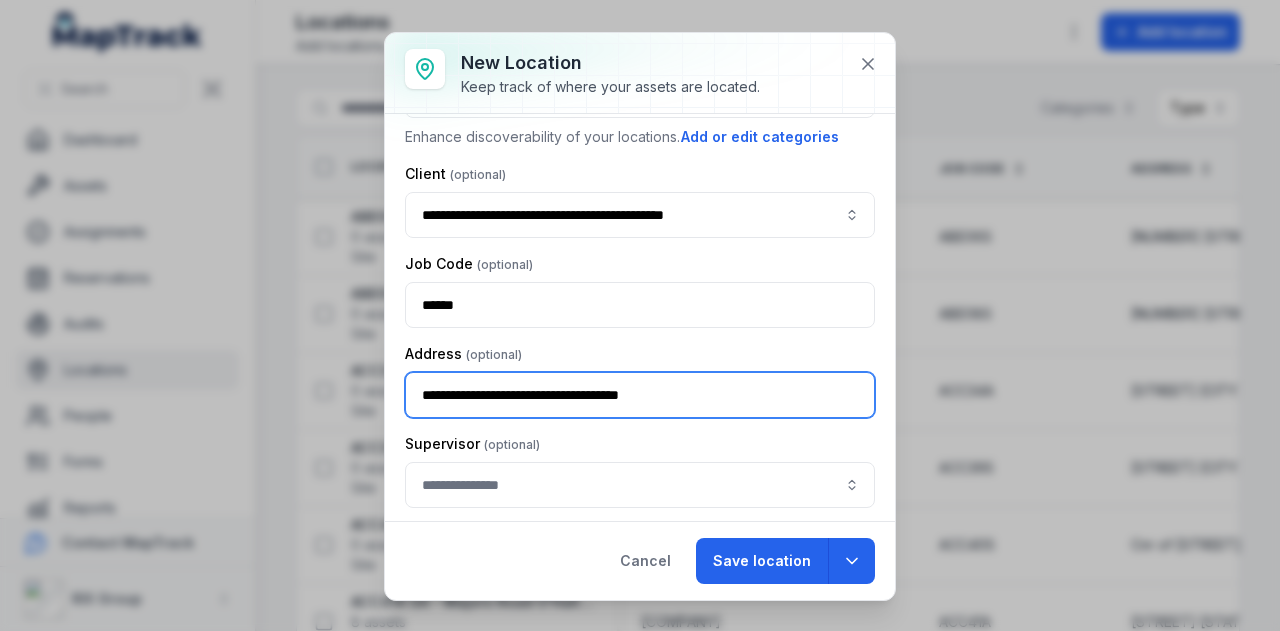 click on "**********" at bounding box center (640, 395) 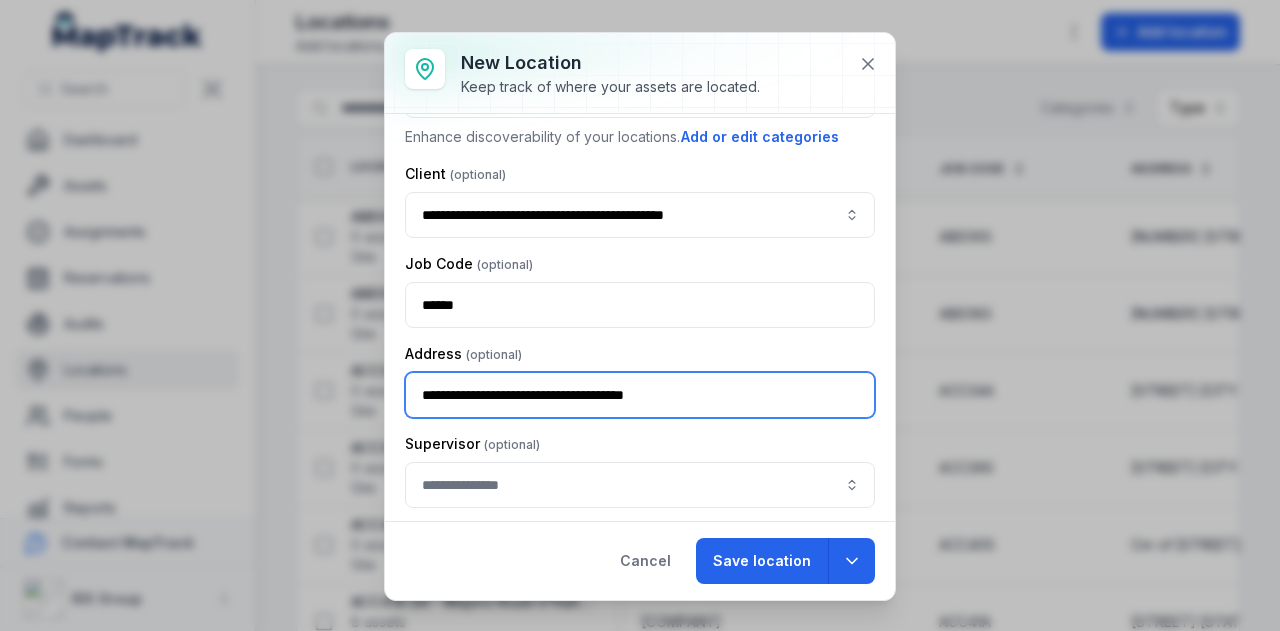 type on "**********" 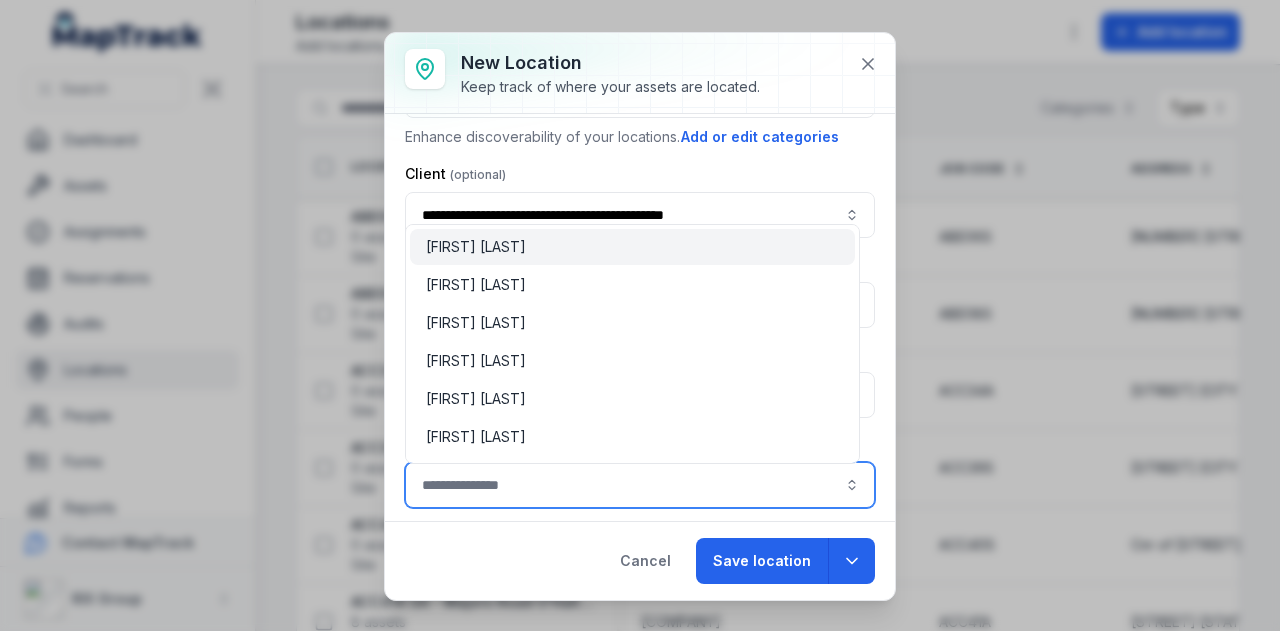 click at bounding box center (640, 485) 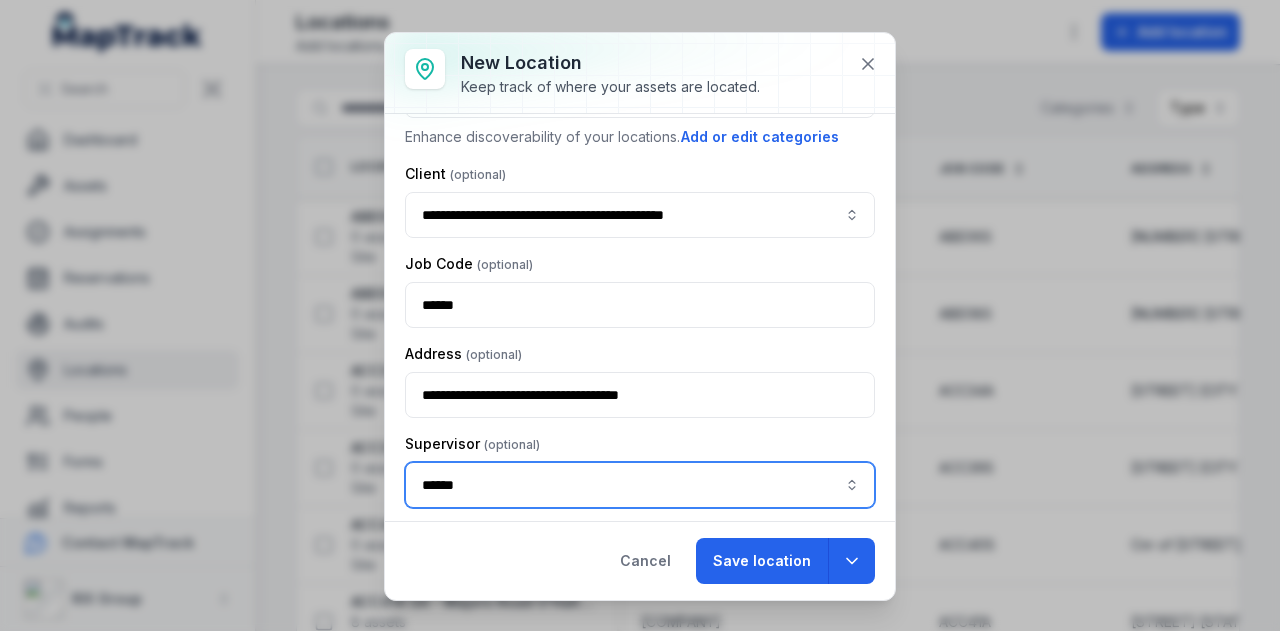 type on "*****" 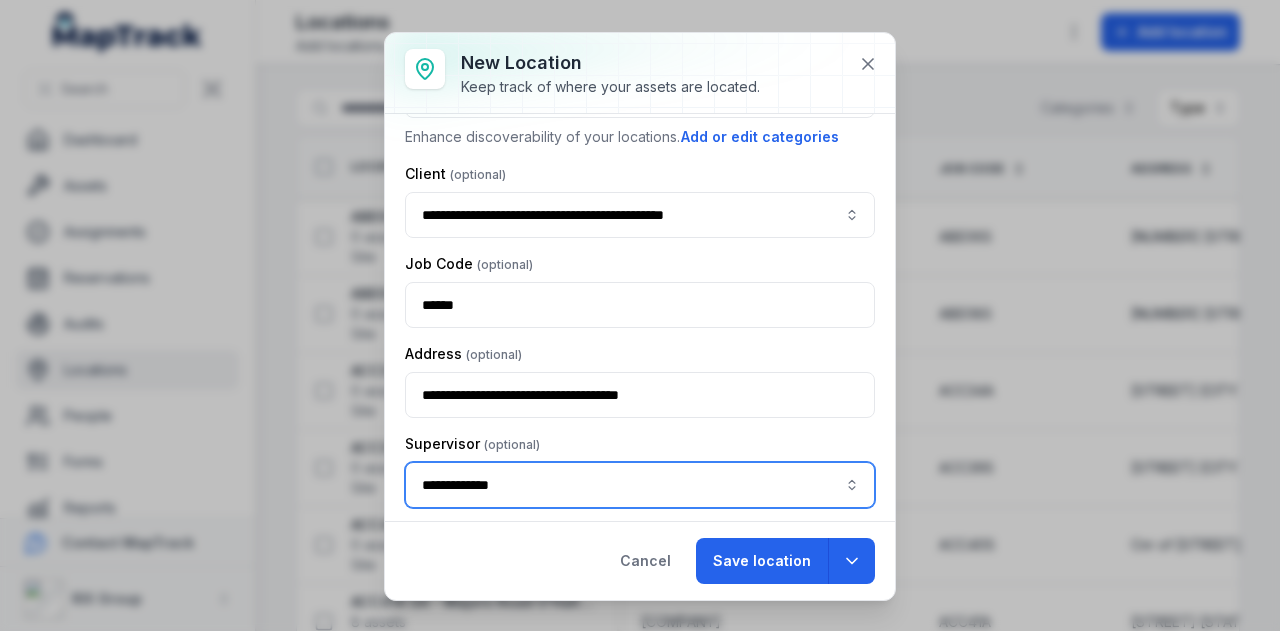 type on "**********" 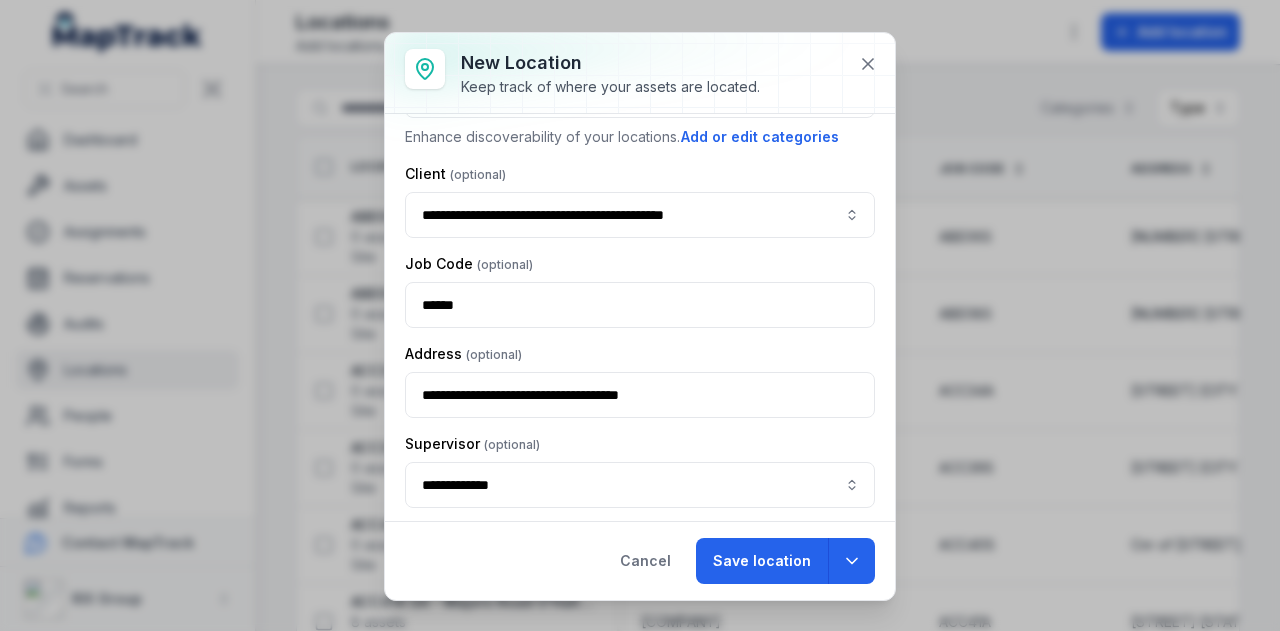 type 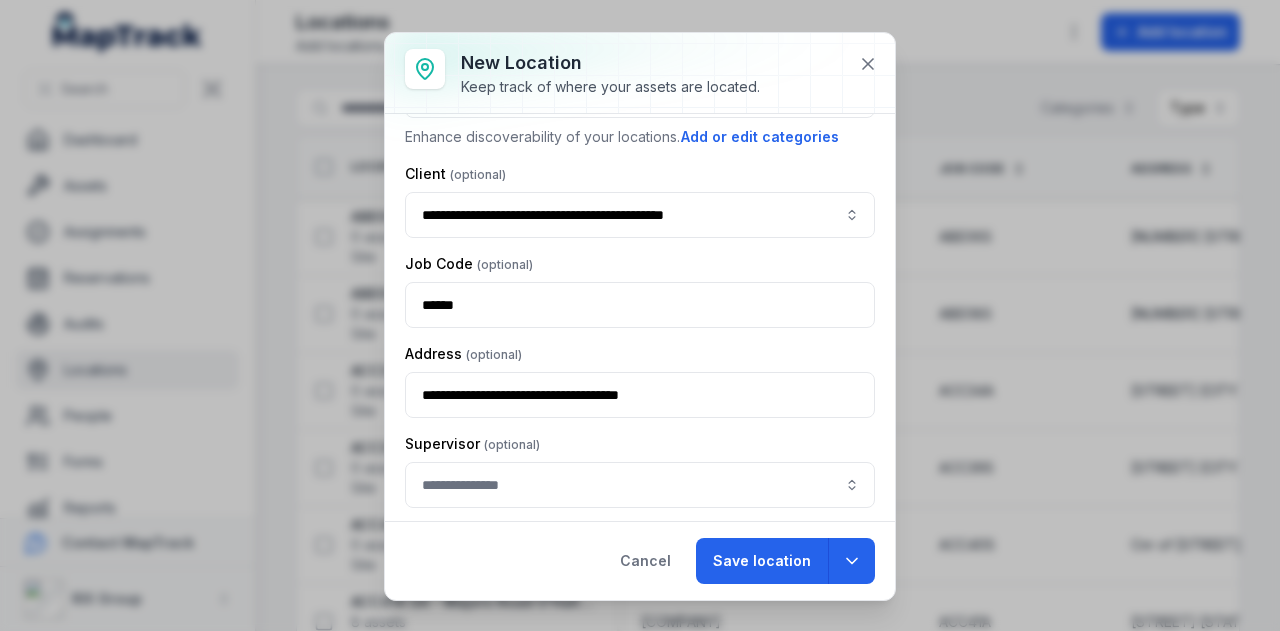 click on "**********" at bounding box center [640, 316] 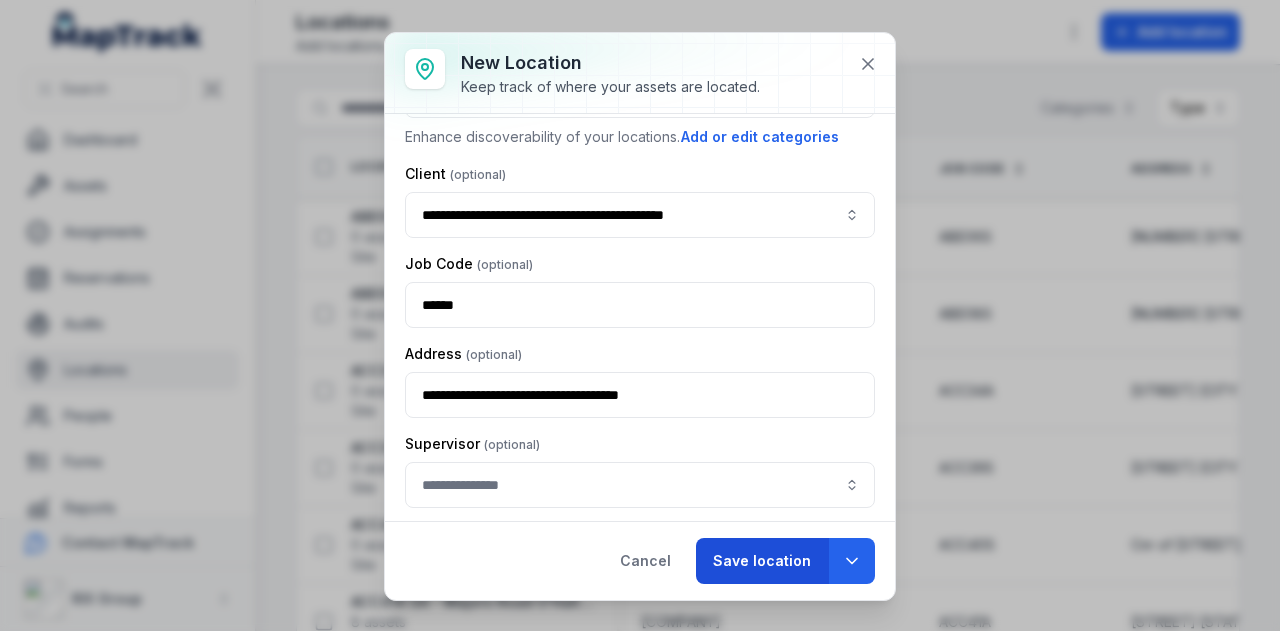 click on "Save location" at bounding box center (762, 561) 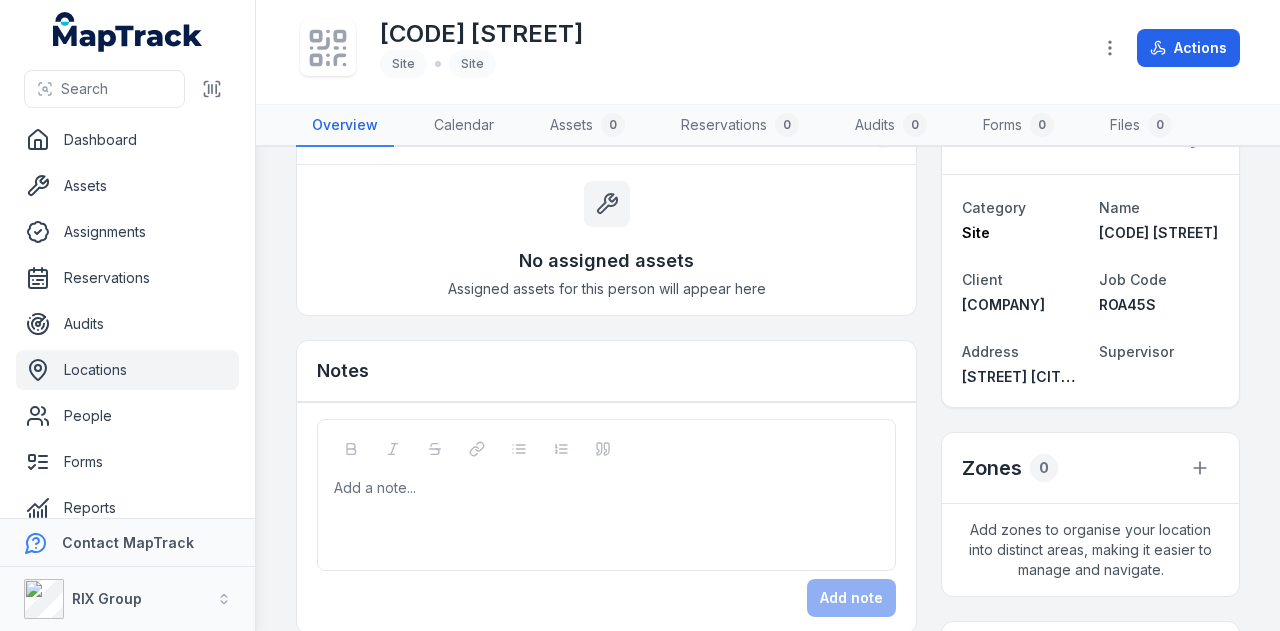 scroll, scrollTop: 100, scrollLeft: 0, axis: vertical 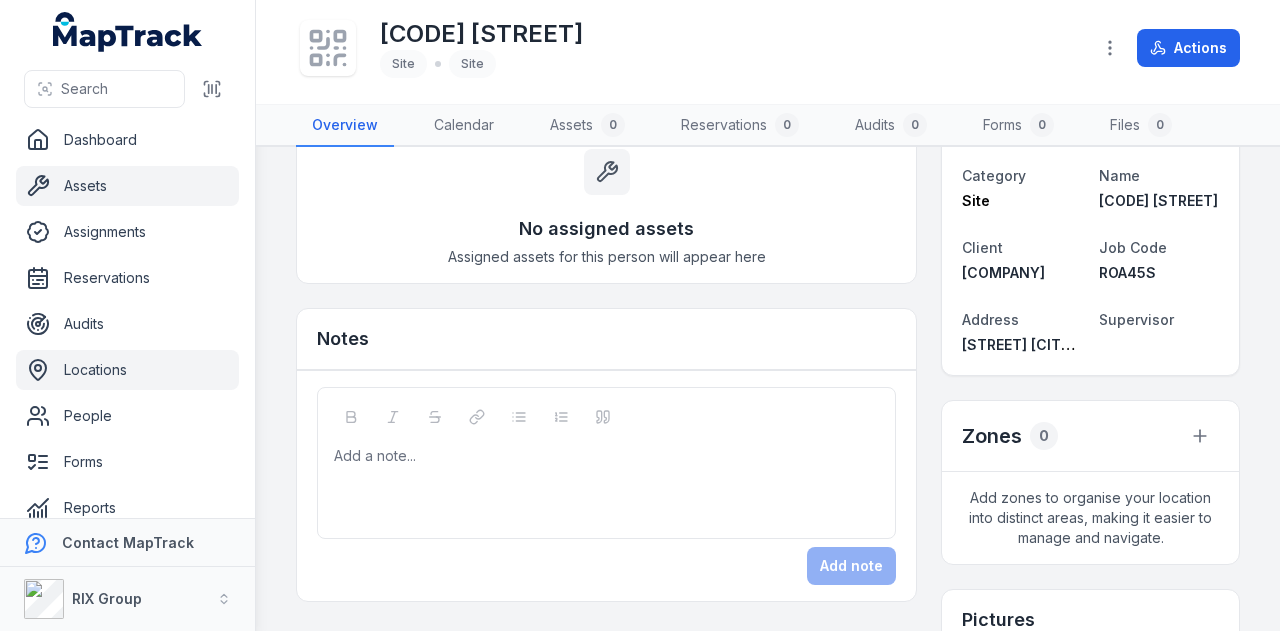 click on "Assets" at bounding box center (127, 186) 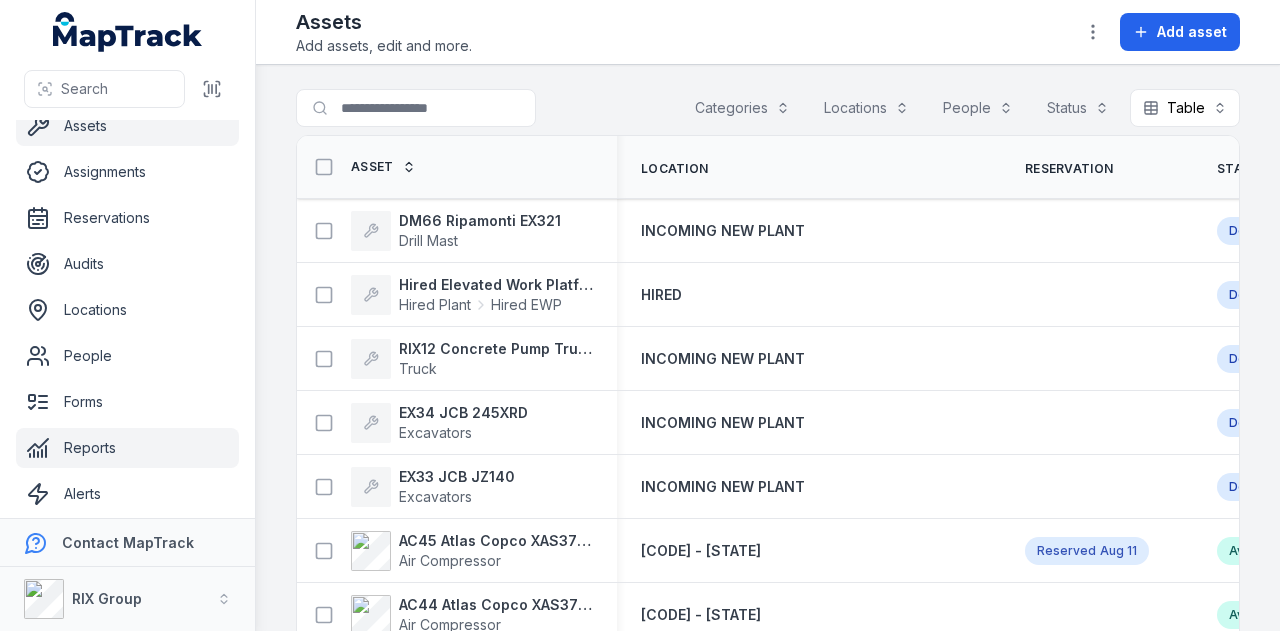 scroll, scrollTop: 113, scrollLeft: 0, axis: vertical 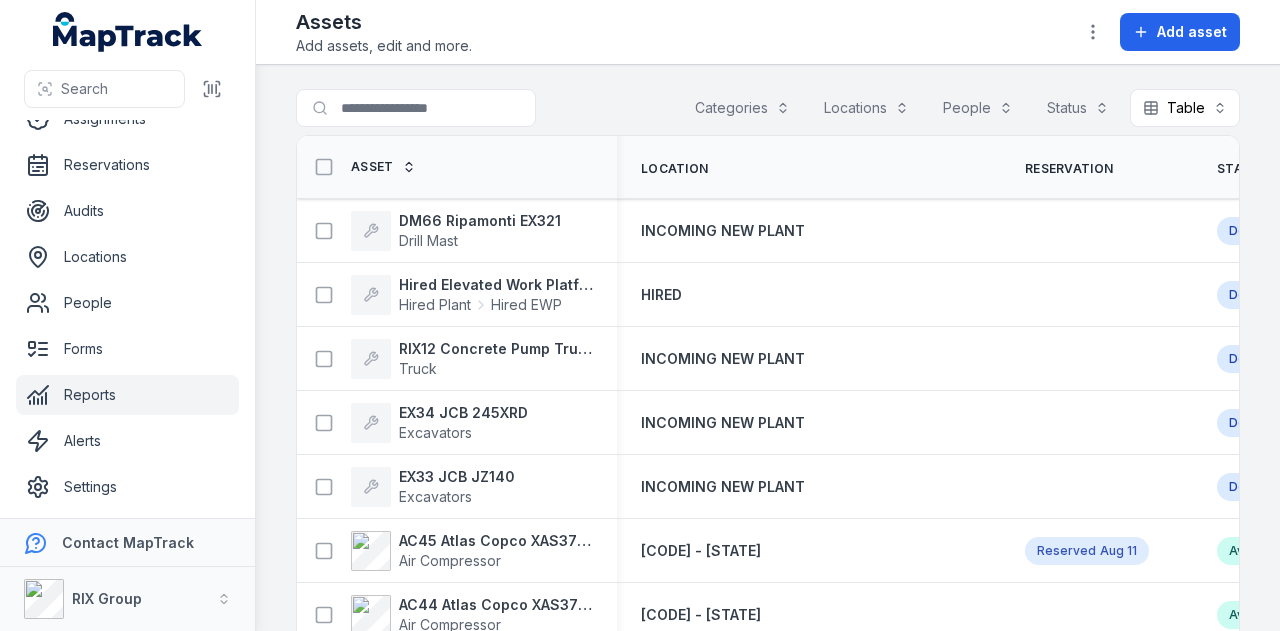 click on "Reports" at bounding box center [127, 395] 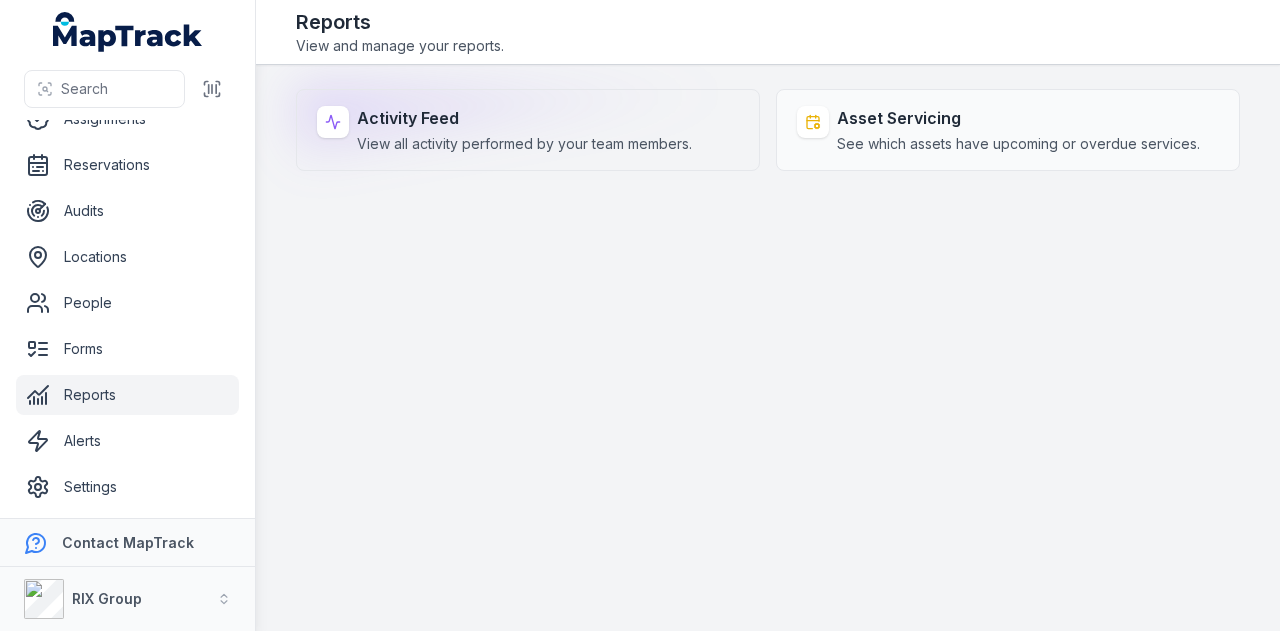 click on "Activity Feed" at bounding box center [524, 118] 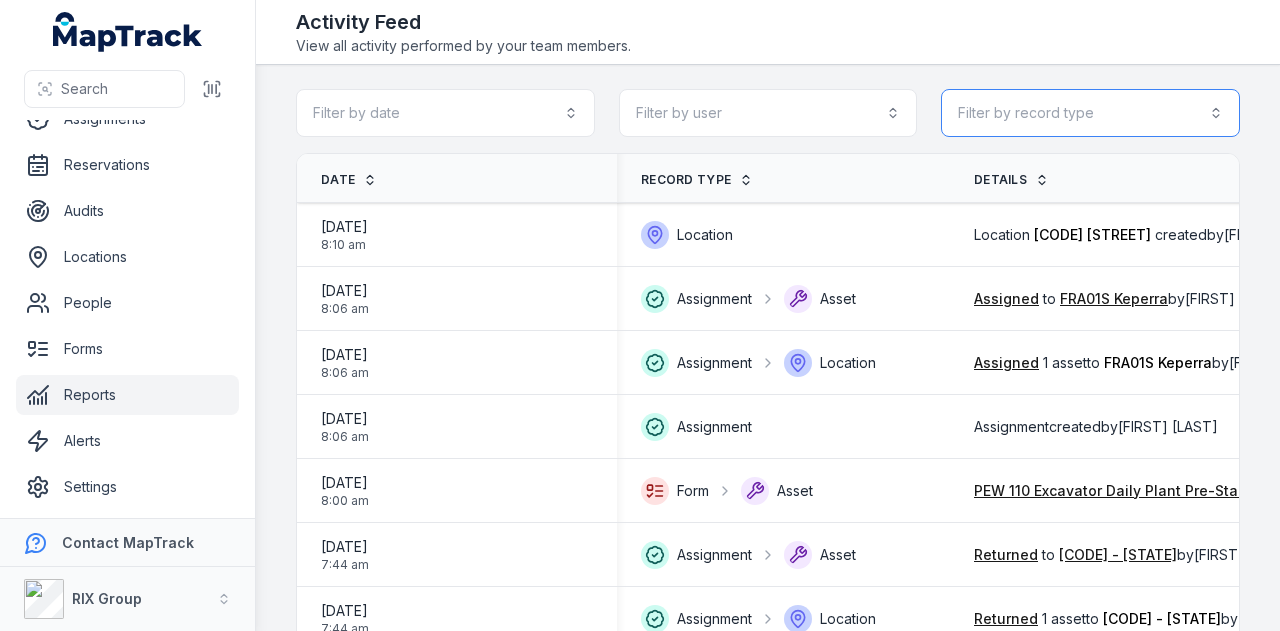 click on "Filter by record type" at bounding box center (1090, 113) 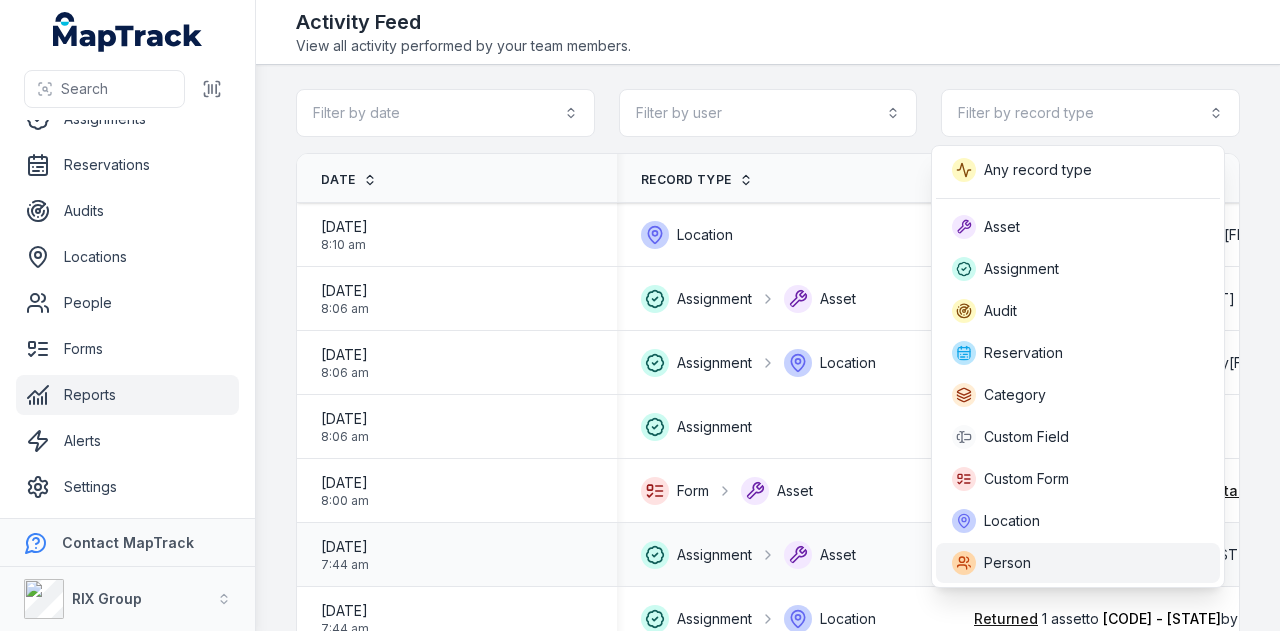 click on "Person" at bounding box center [1078, 563] 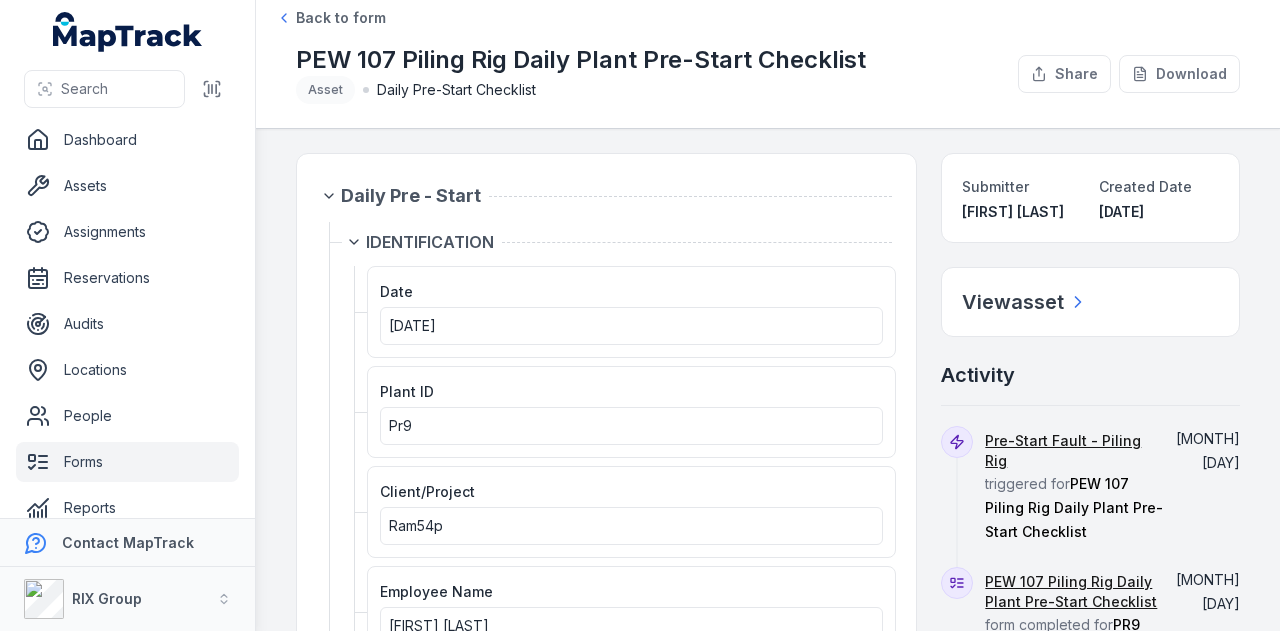 scroll, scrollTop: 0, scrollLeft: 0, axis: both 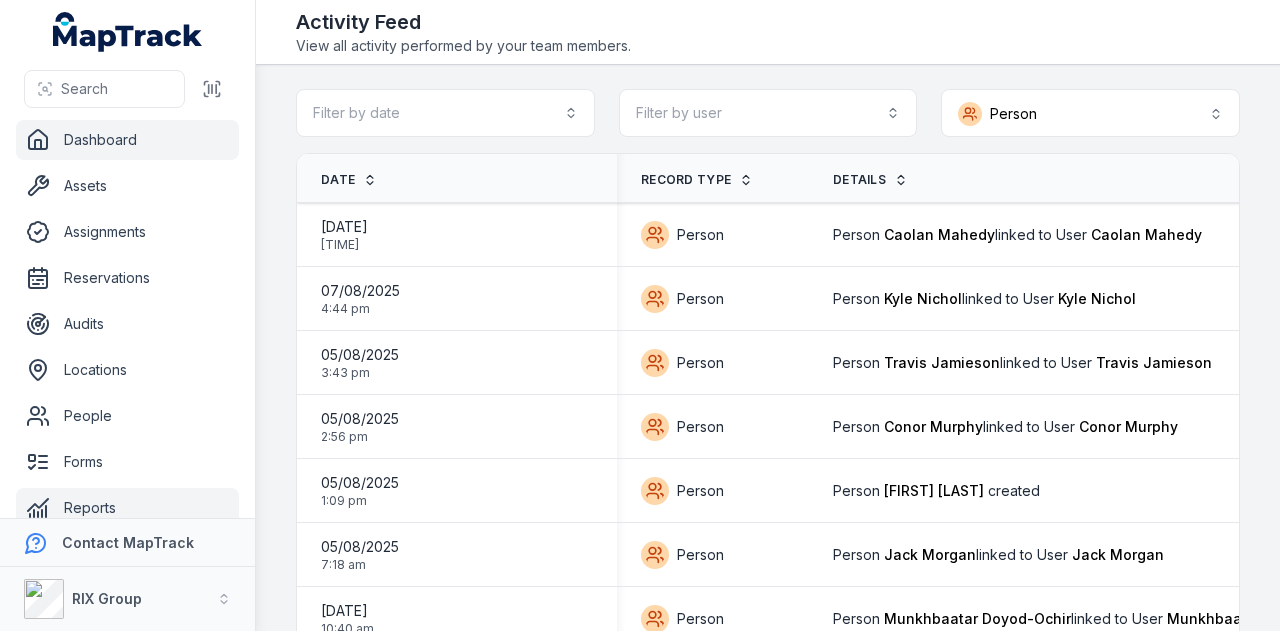 click on "Dashboard" at bounding box center [127, 140] 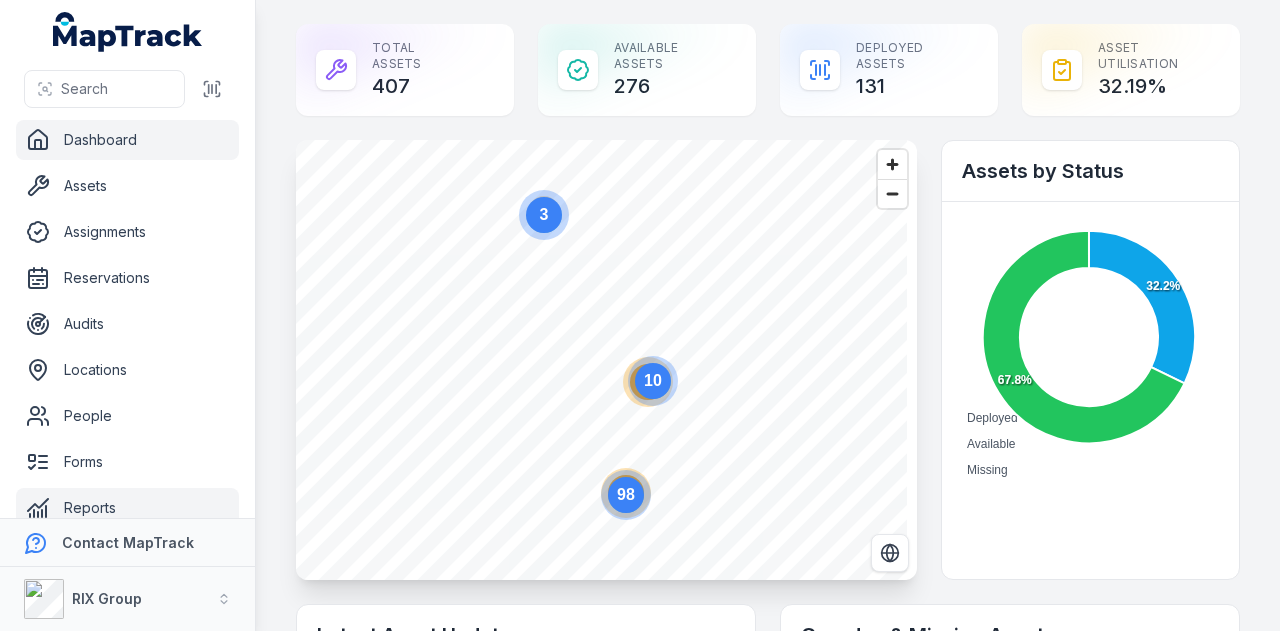 click on "Reports" at bounding box center (127, 508) 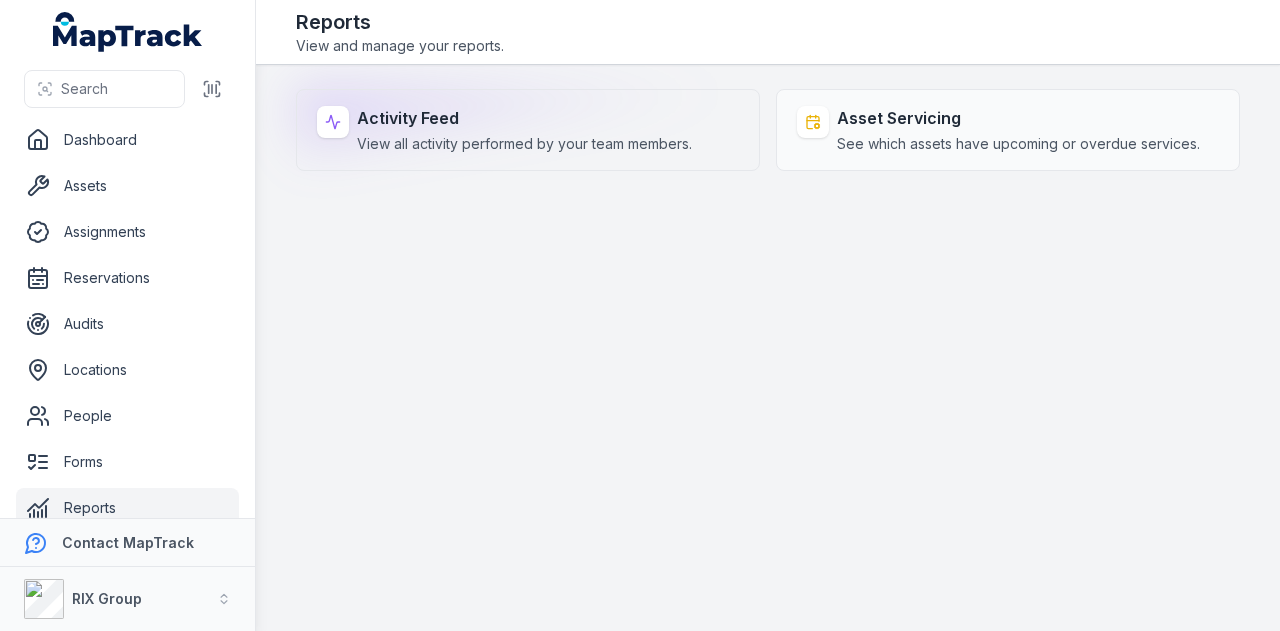click on "Activity Feed" at bounding box center [524, 118] 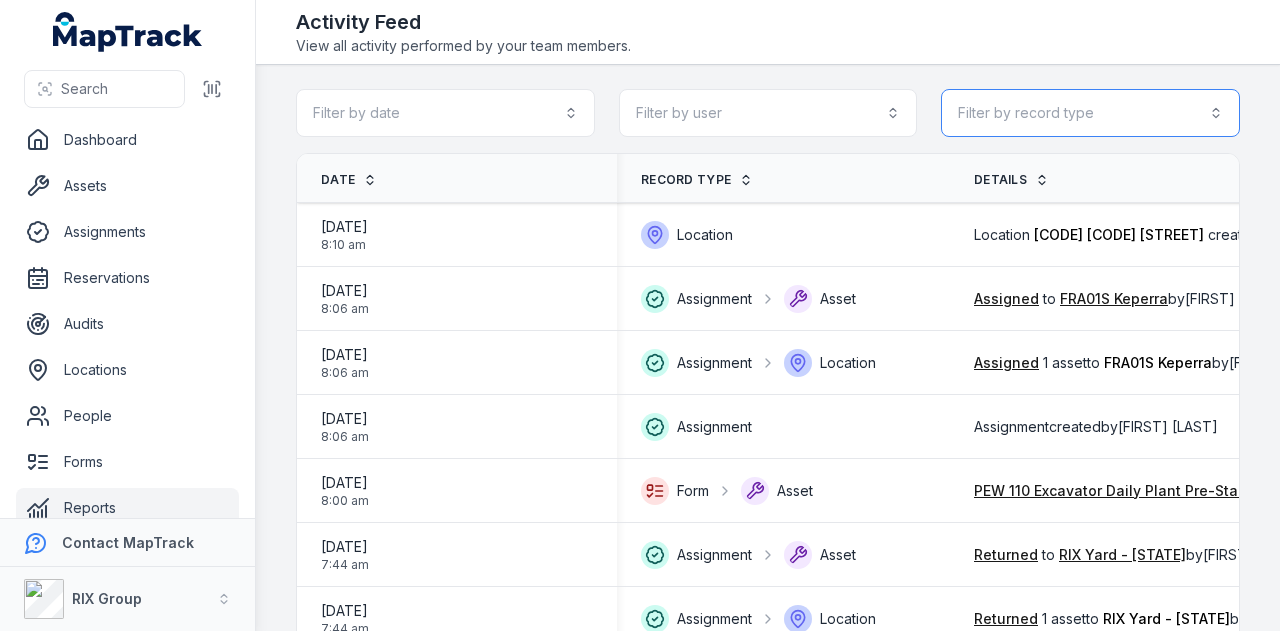click on "Filter by record type" at bounding box center [1090, 113] 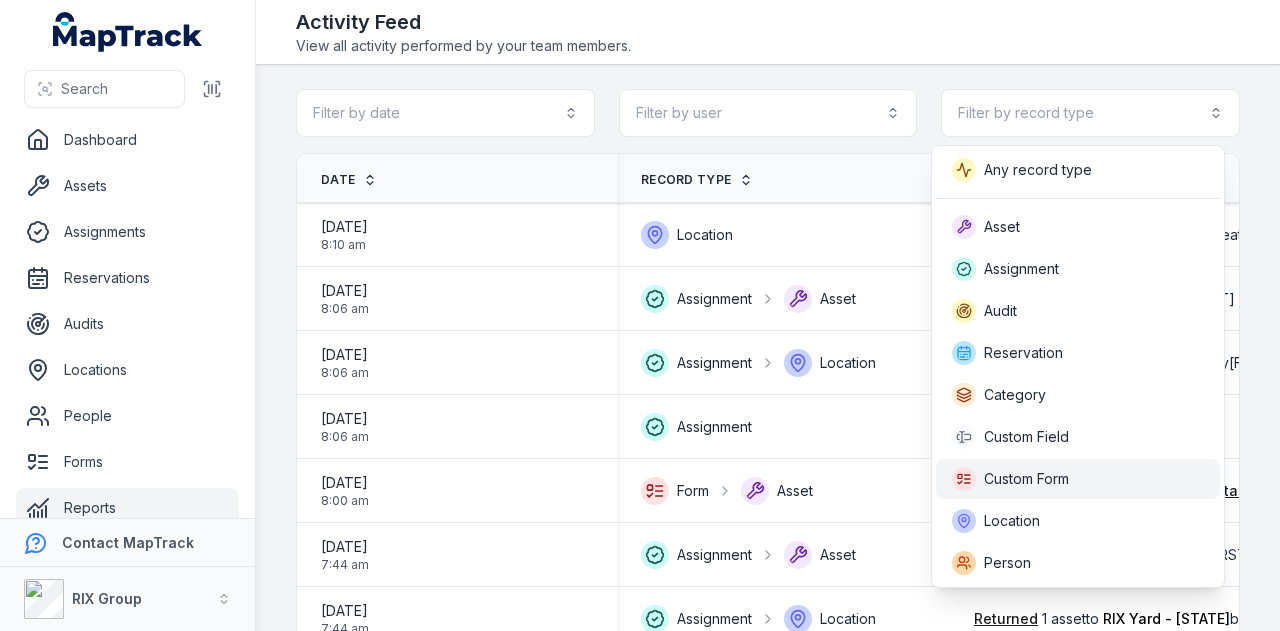 click on "Custom Form" at bounding box center (1078, 479) 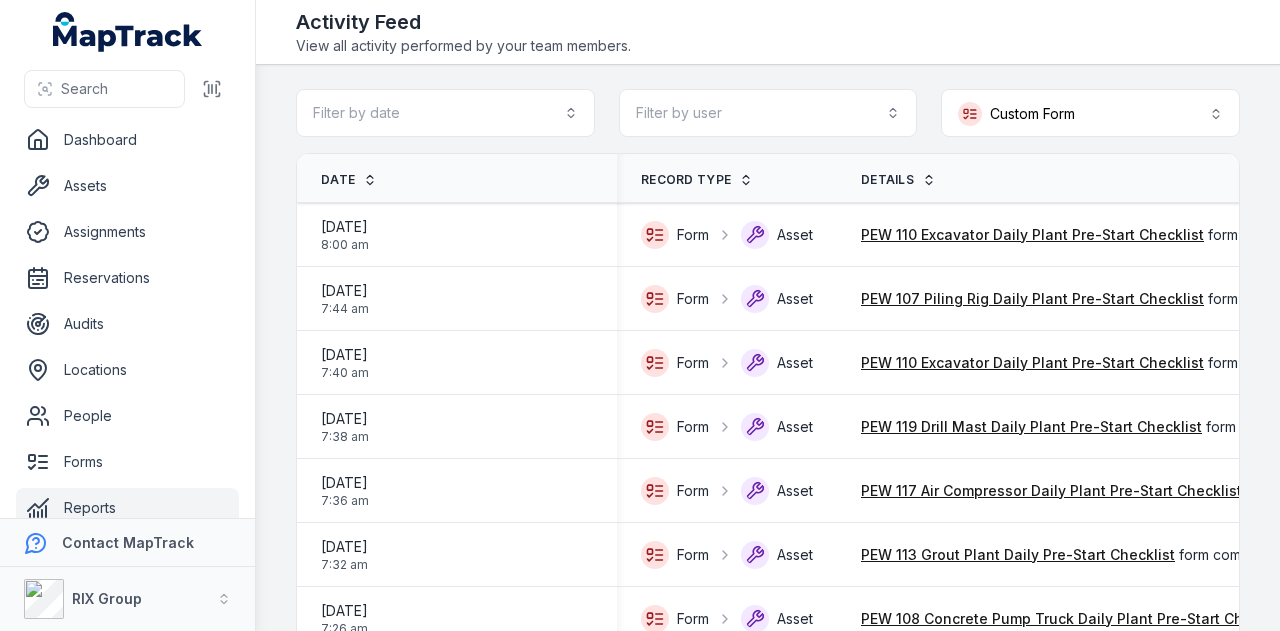scroll, scrollTop: 0, scrollLeft: 0, axis: both 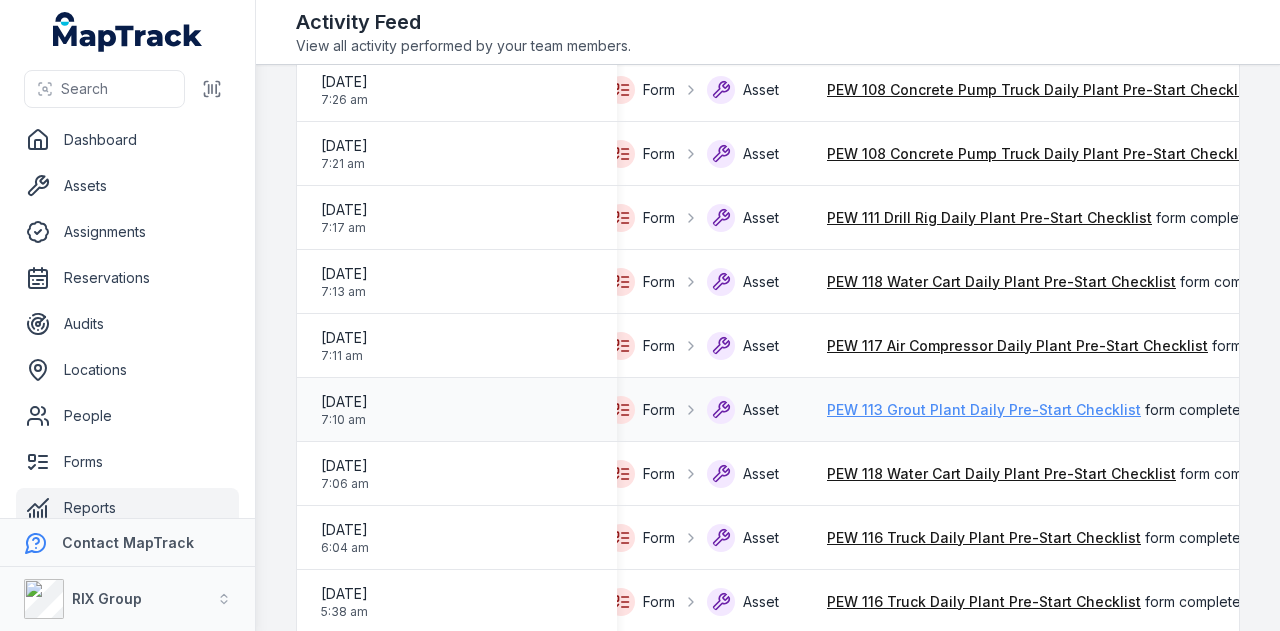 click on "PEW 113 Grout Plant Daily Pre-Start  Checklist" at bounding box center [984, 410] 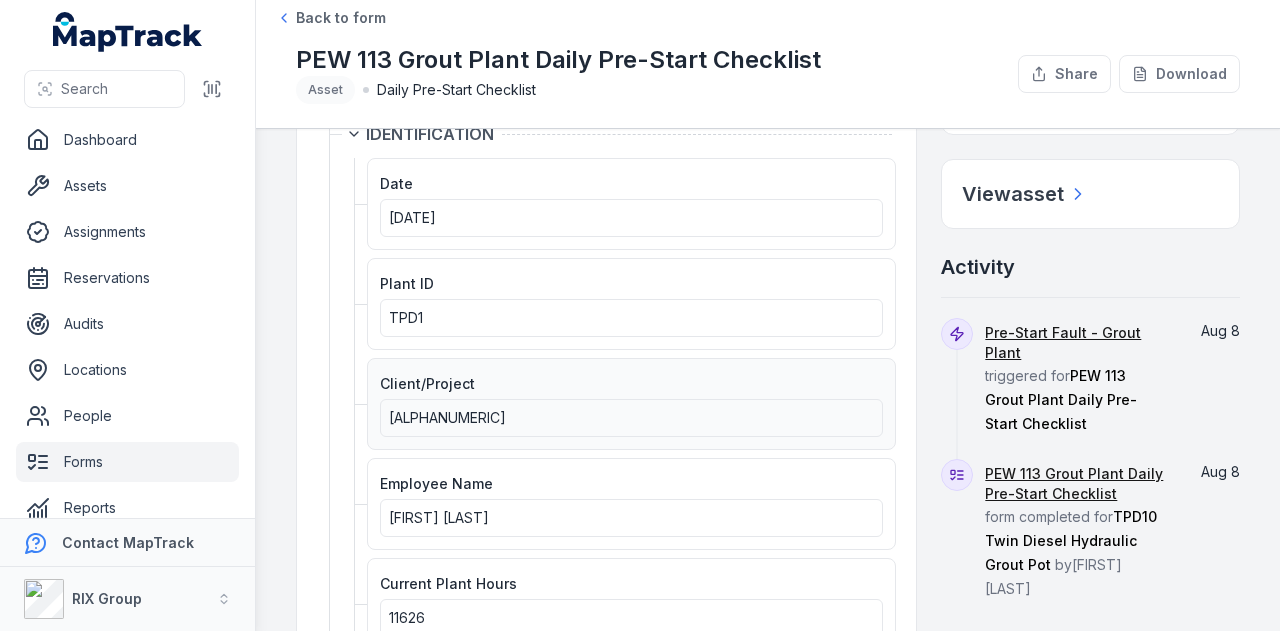 scroll, scrollTop: 200, scrollLeft: 0, axis: vertical 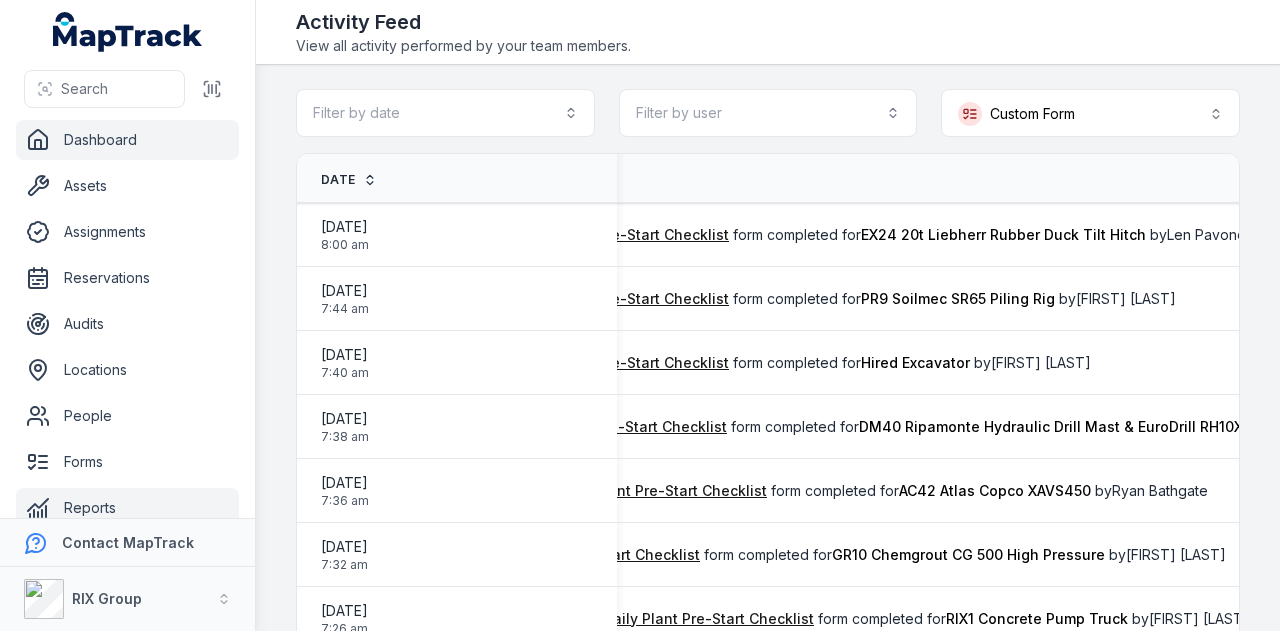 click on "Dashboard" at bounding box center (127, 140) 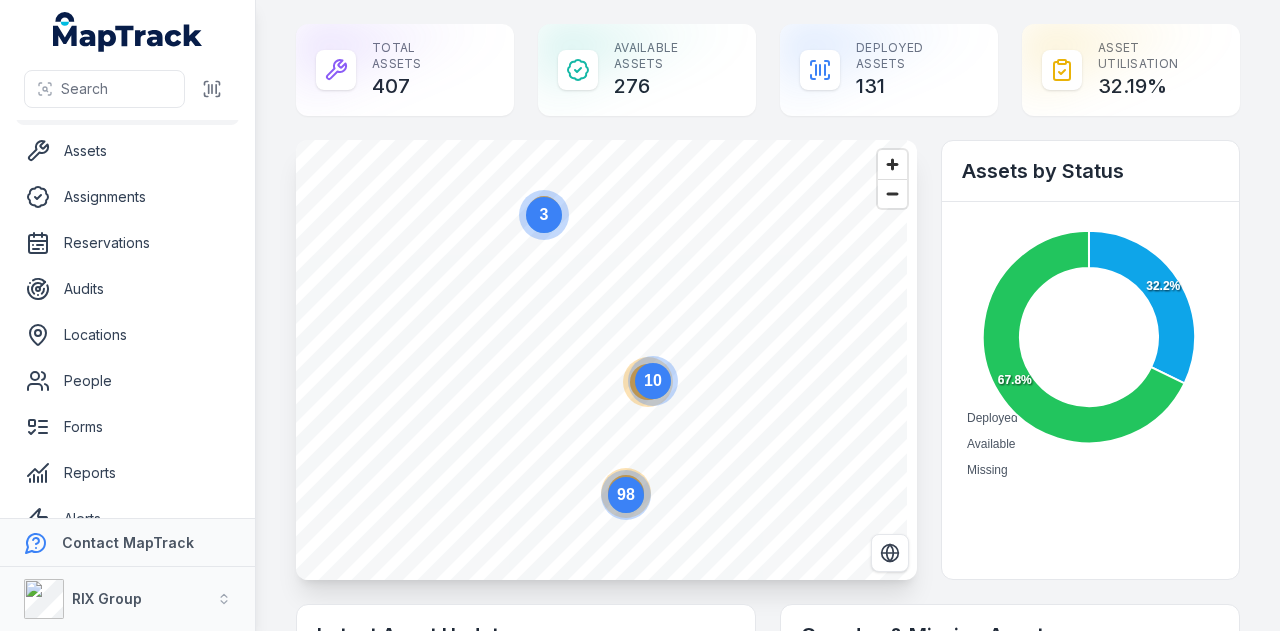 scroll, scrollTop: 0, scrollLeft: 0, axis: both 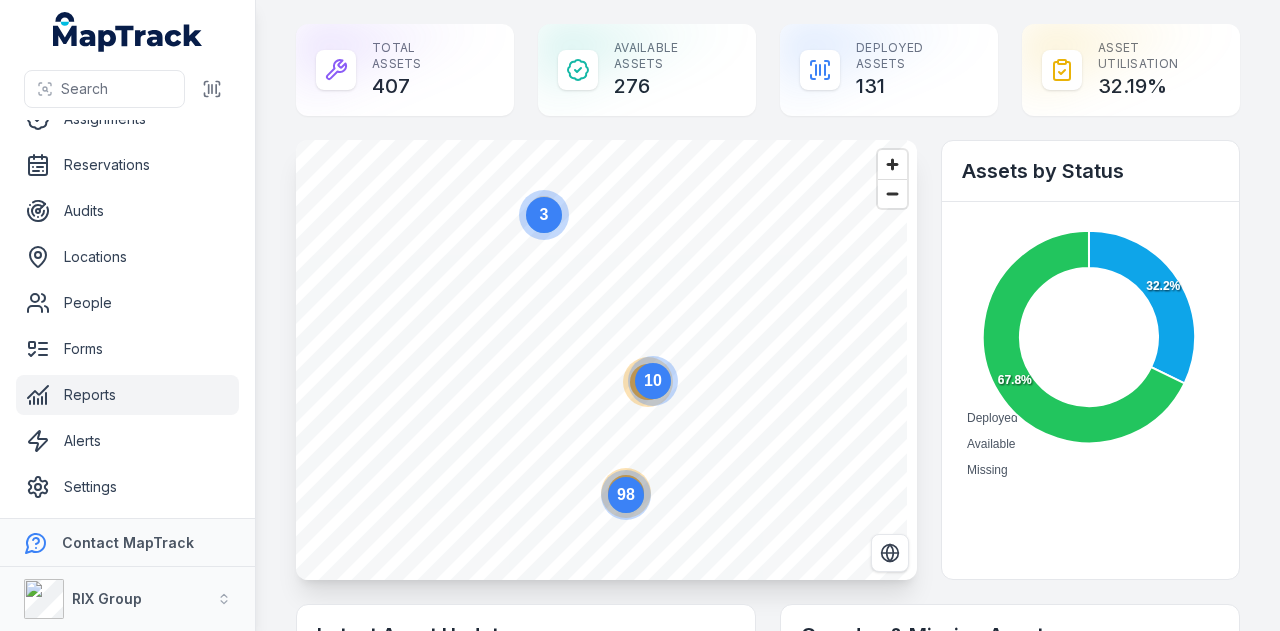 click on "Reports" at bounding box center [127, 395] 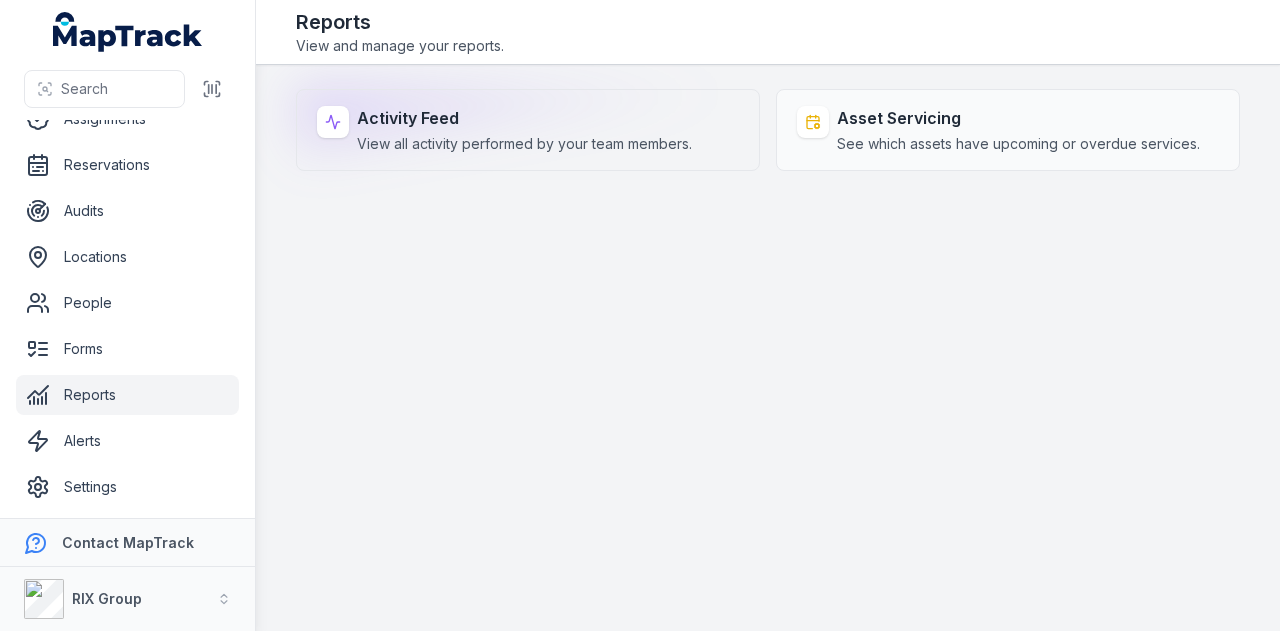 click on "Activity Feed View all activity performed by your team members." at bounding box center [528, 130] 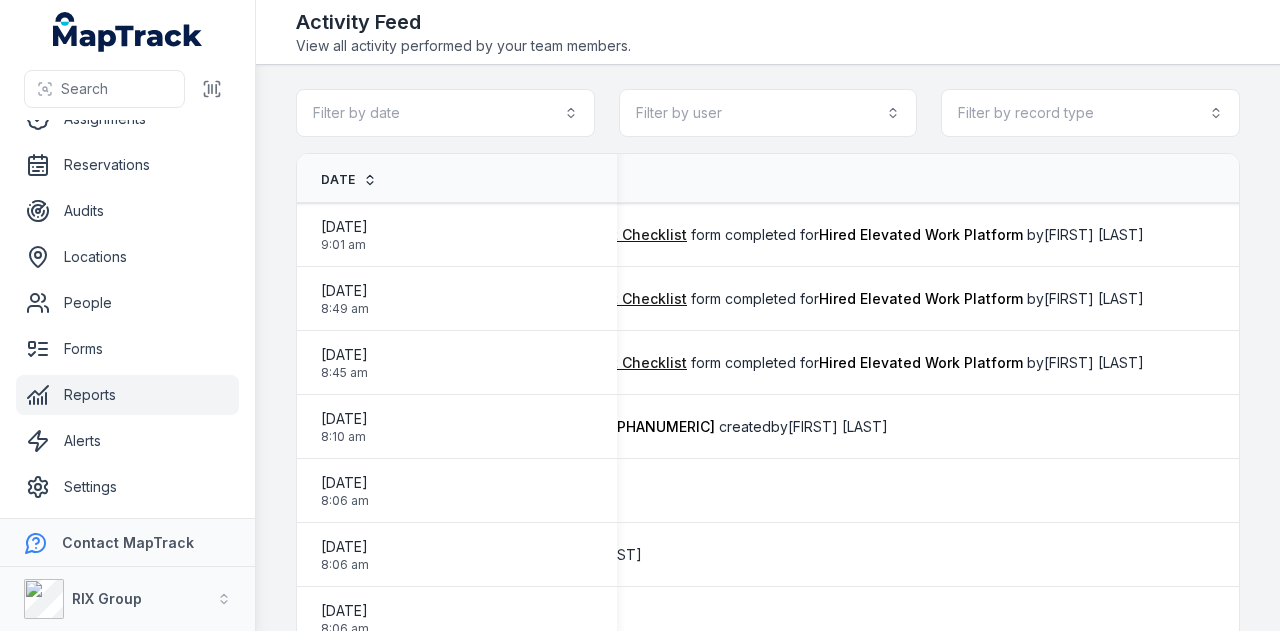 scroll, scrollTop: 0, scrollLeft: 634, axis: horizontal 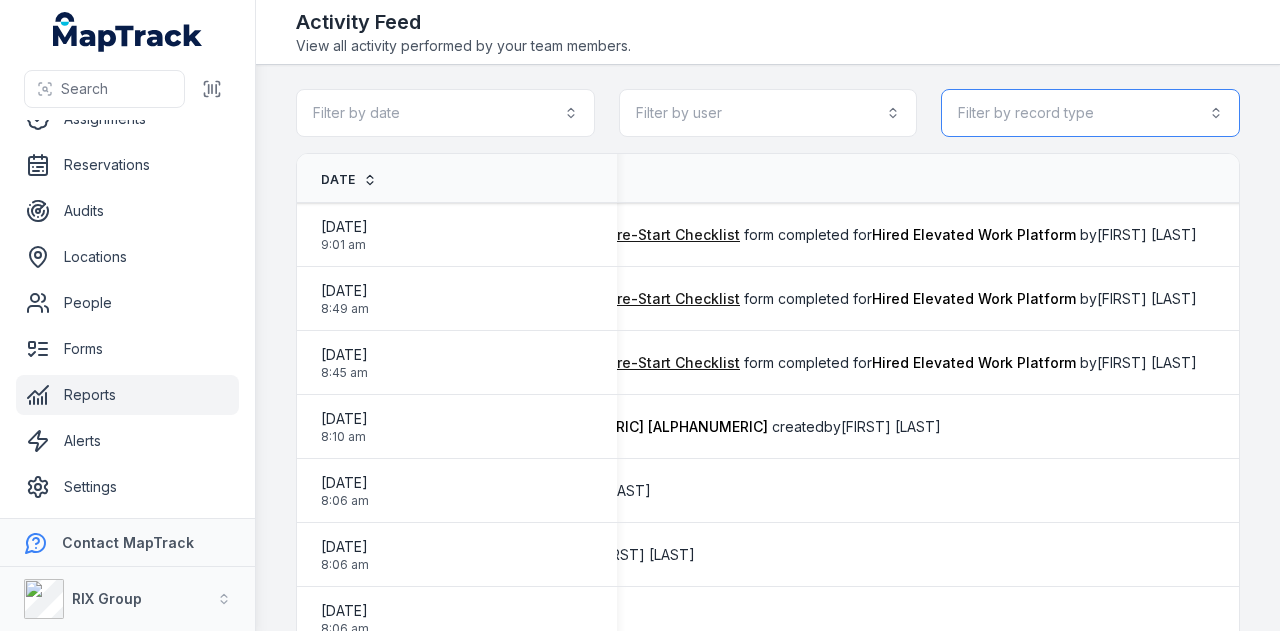 click on "Filter by record type" at bounding box center (1090, 113) 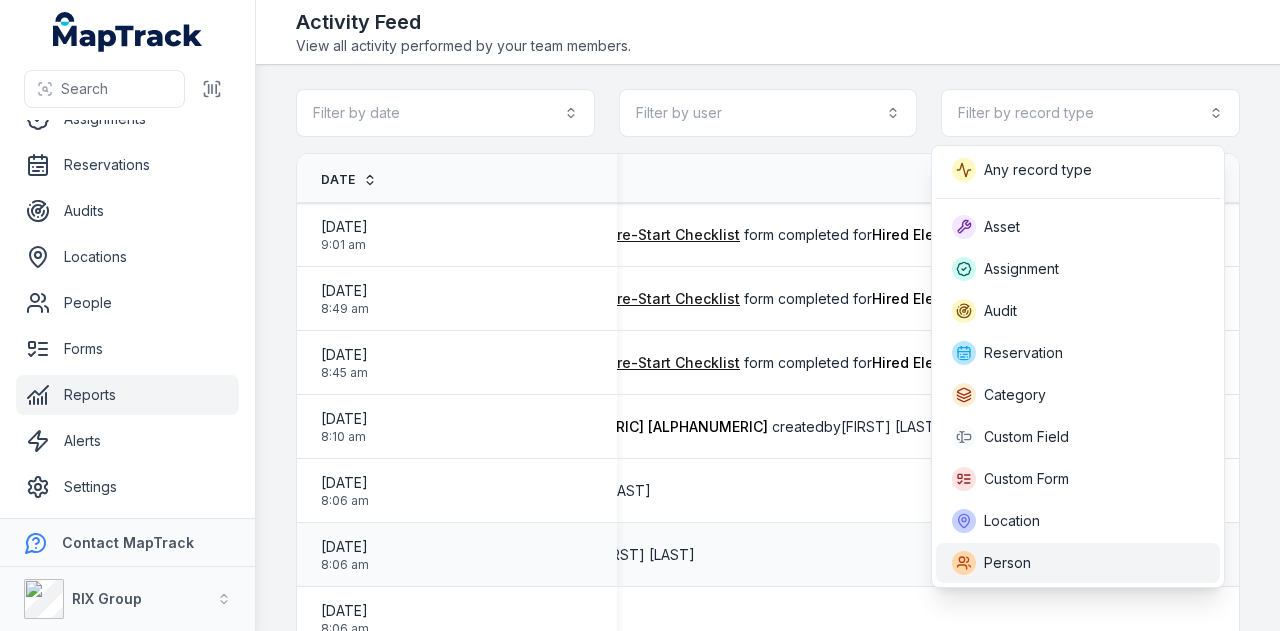 click on "Person" at bounding box center (1078, 563) 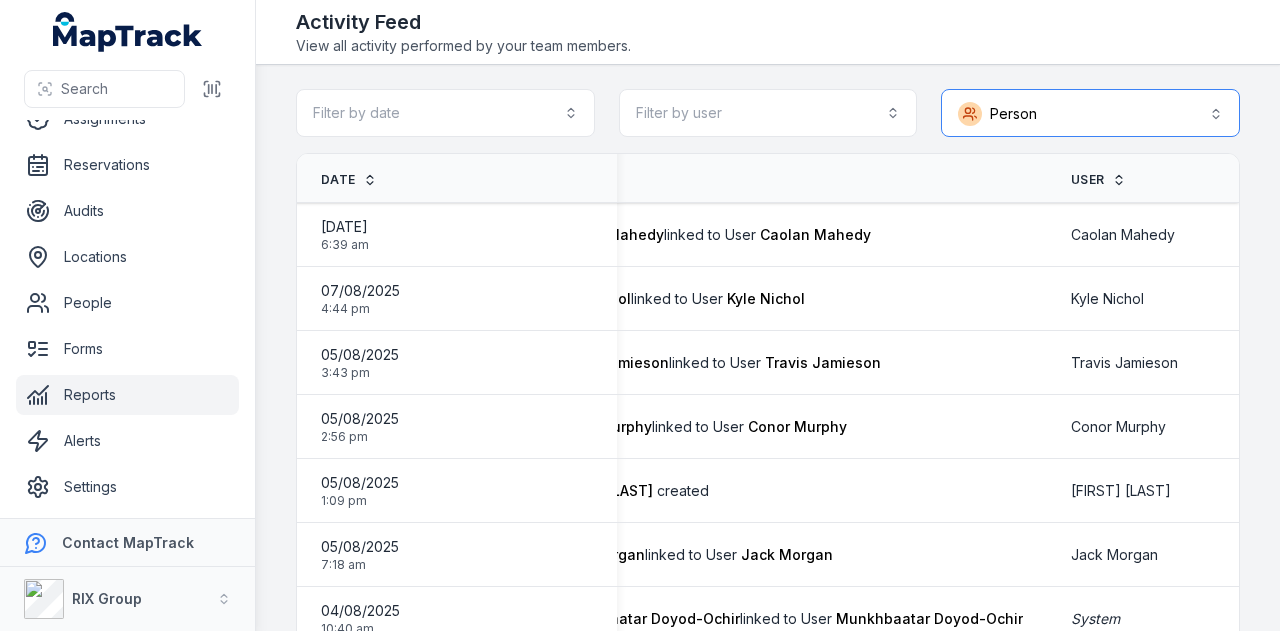scroll, scrollTop: 0, scrollLeft: 330, axis: horizontal 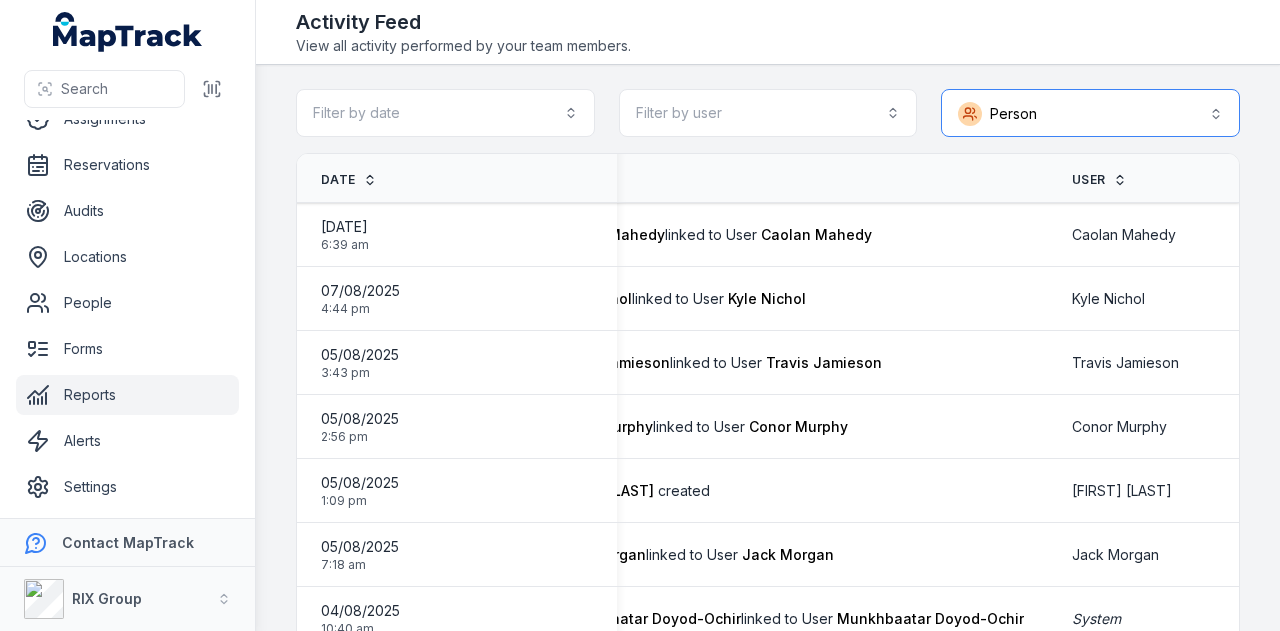 click on "Person ******" at bounding box center [1090, 113] 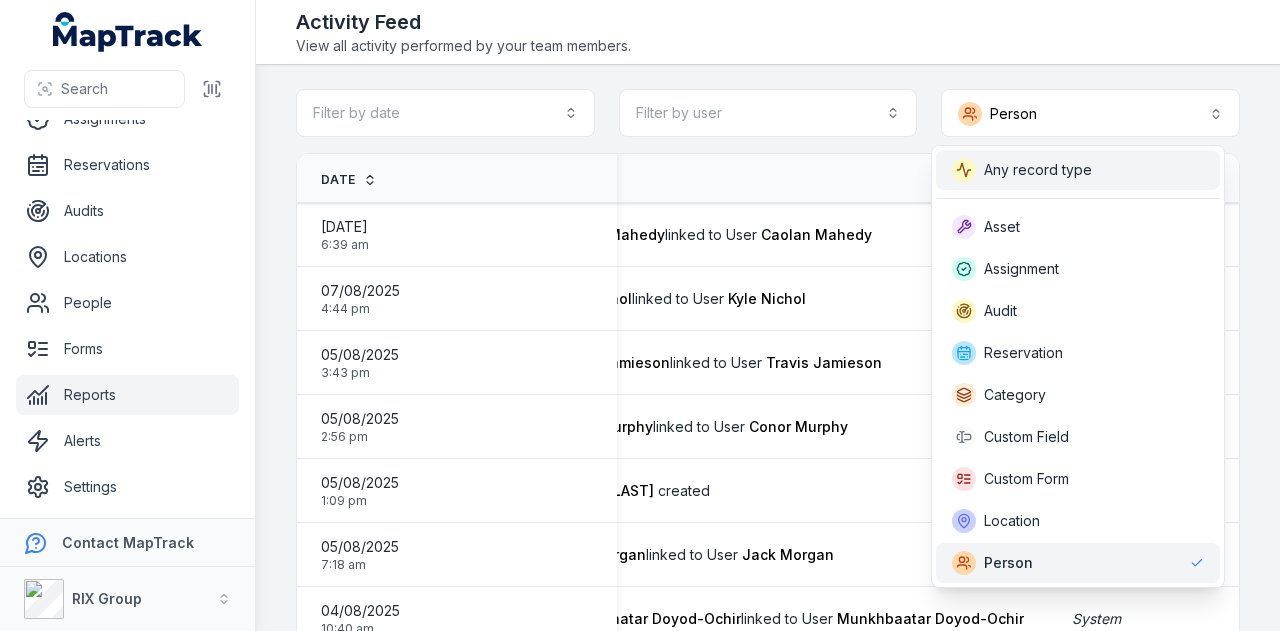 click on "Any record type" at bounding box center (1078, 170) 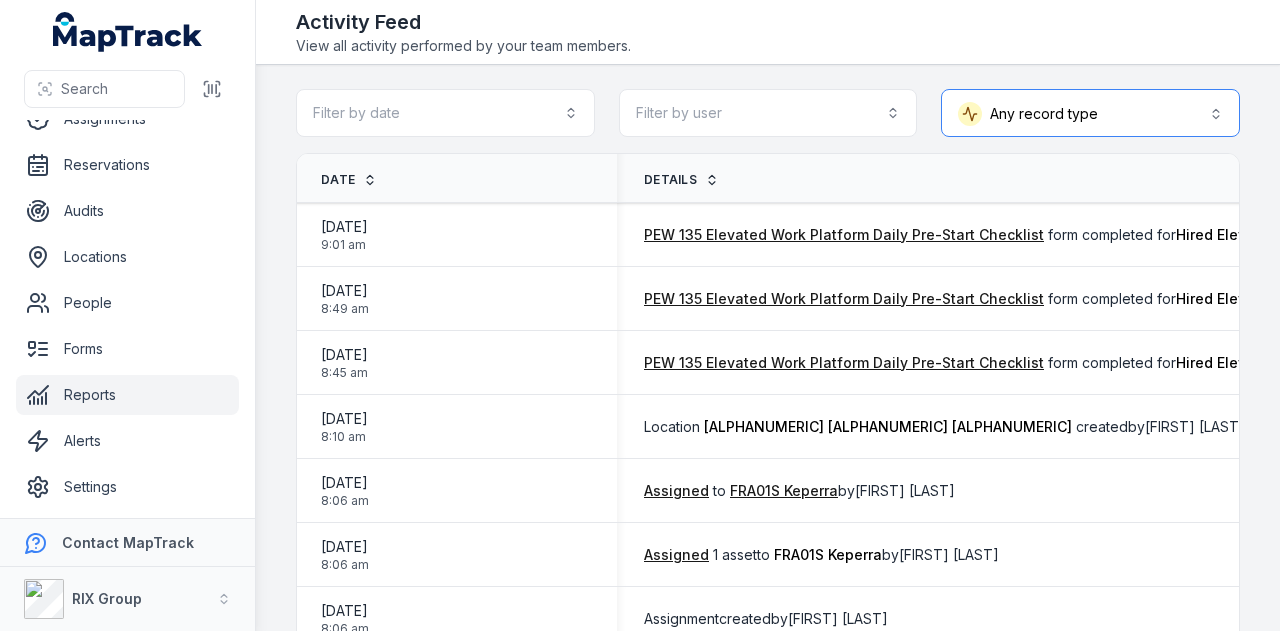 click on "Any record type *****" at bounding box center [1090, 113] 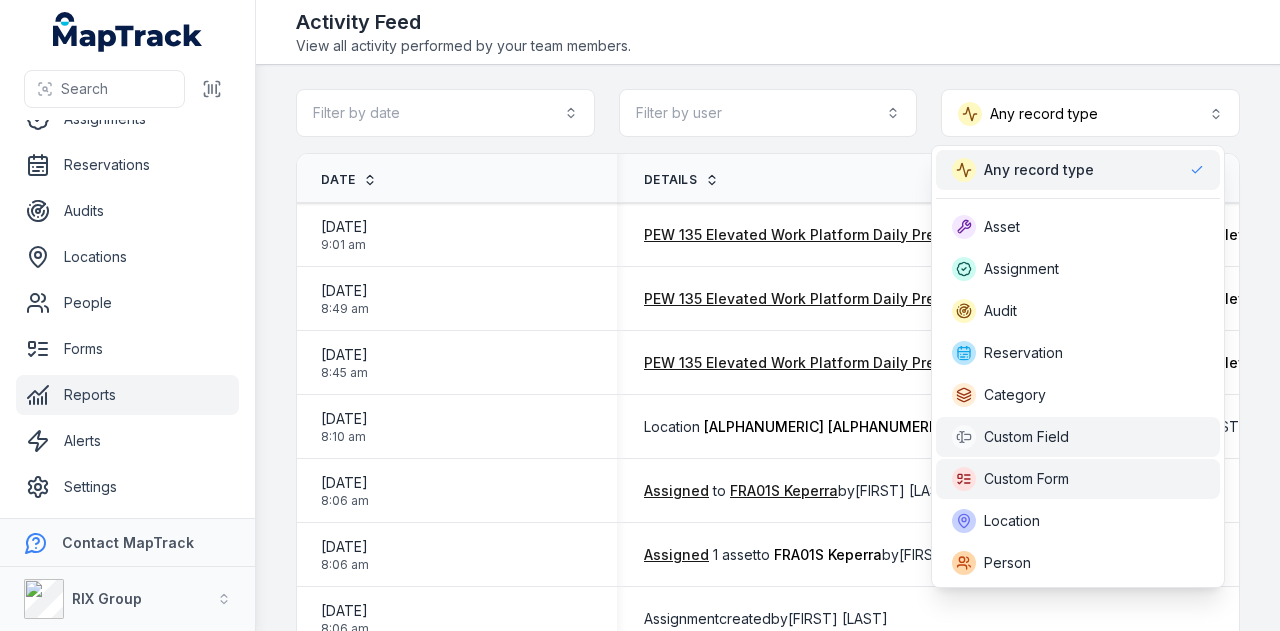 click on "Custom Field" at bounding box center [1078, 437] 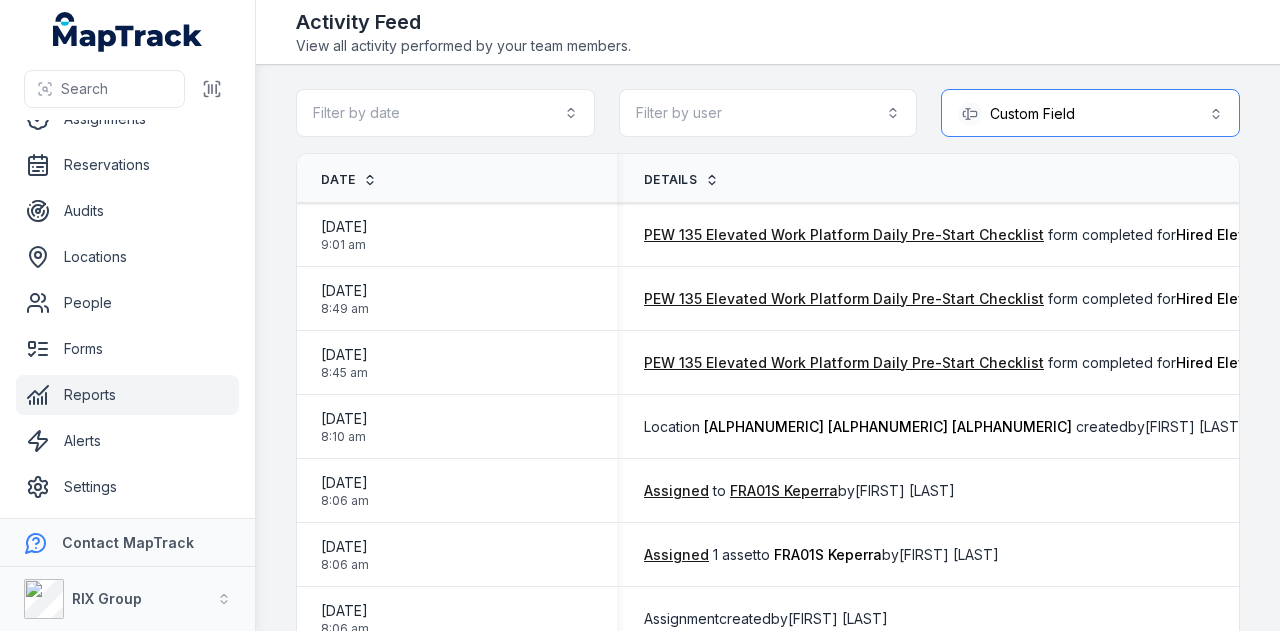 click on "**********" at bounding box center [1090, 113] 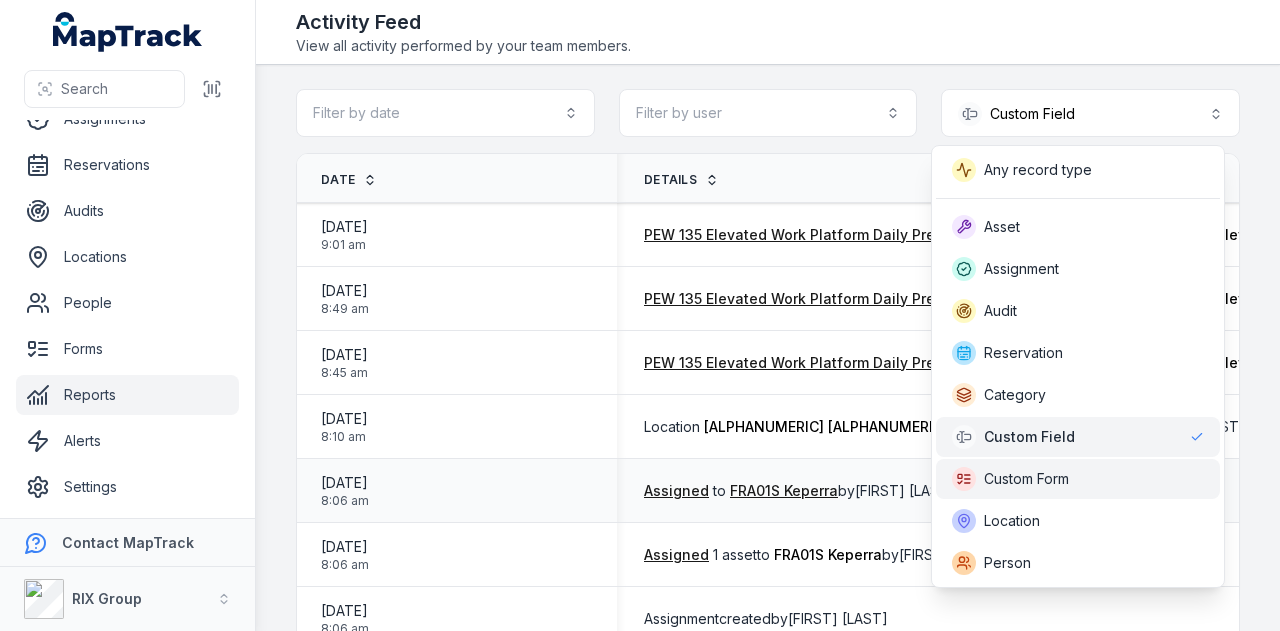 click on "Custom Form" at bounding box center (1078, 479) 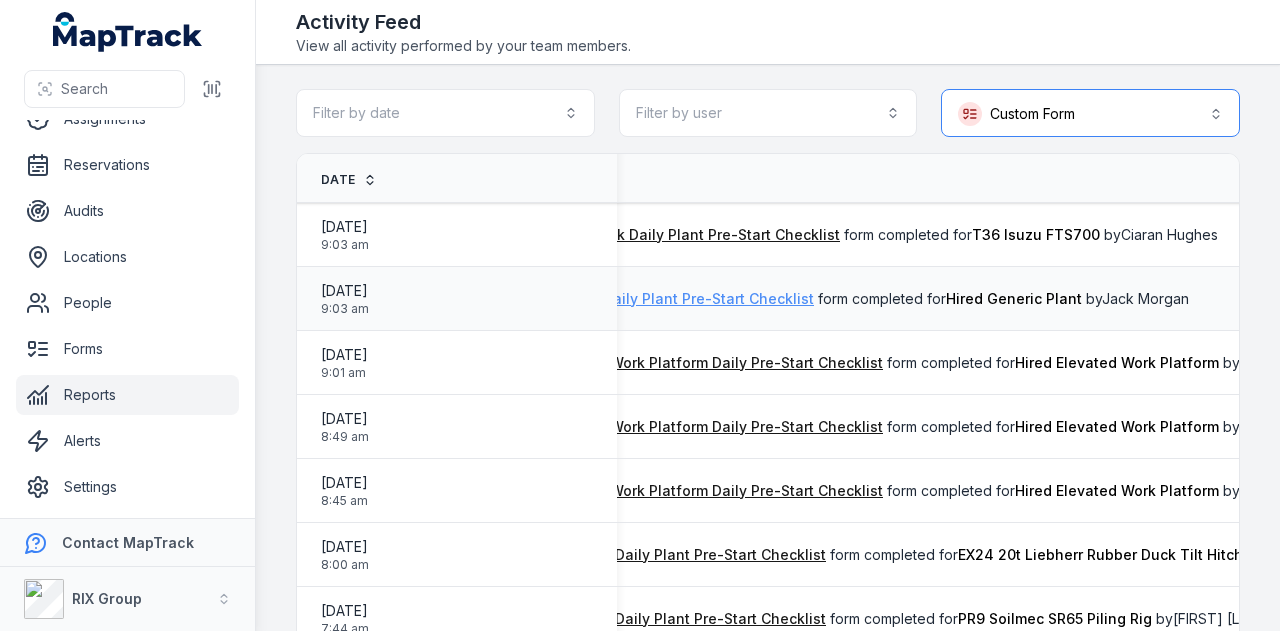 scroll, scrollTop: 0, scrollLeft: 376, axis: horizontal 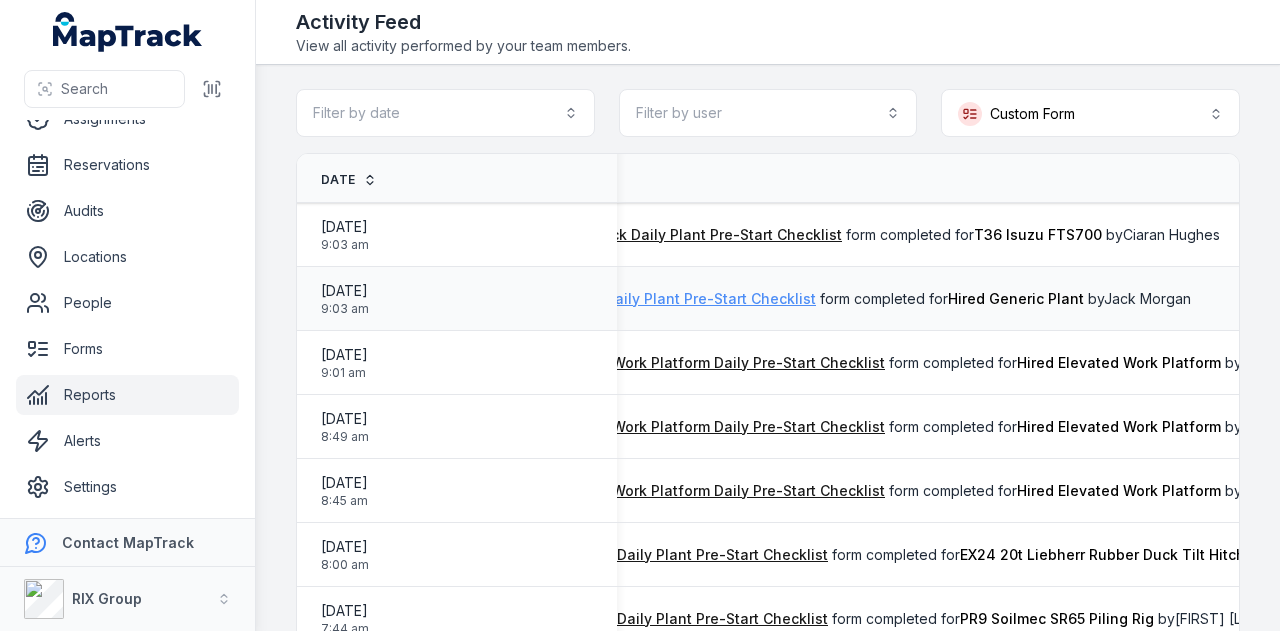 click on "PEW 114 Generic Daily Plant Pre-Start Checklist" at bounding box center [650, 299] 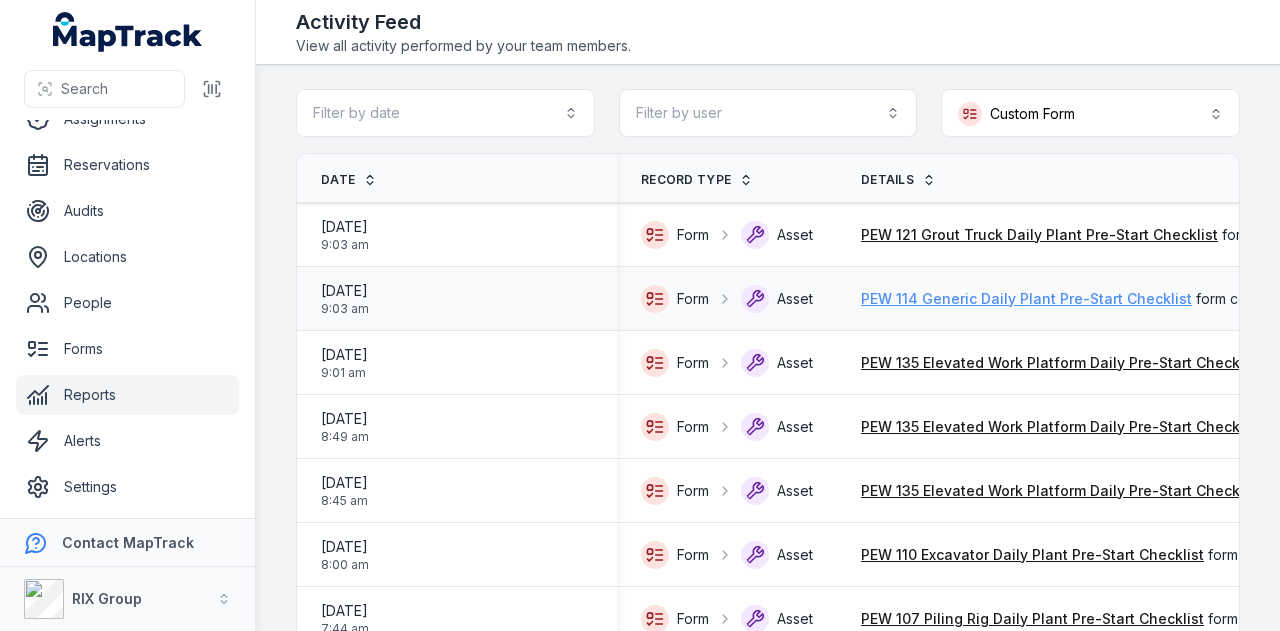 scroll, scrollTop: 100, scrollLeft: 0, axis: vertical 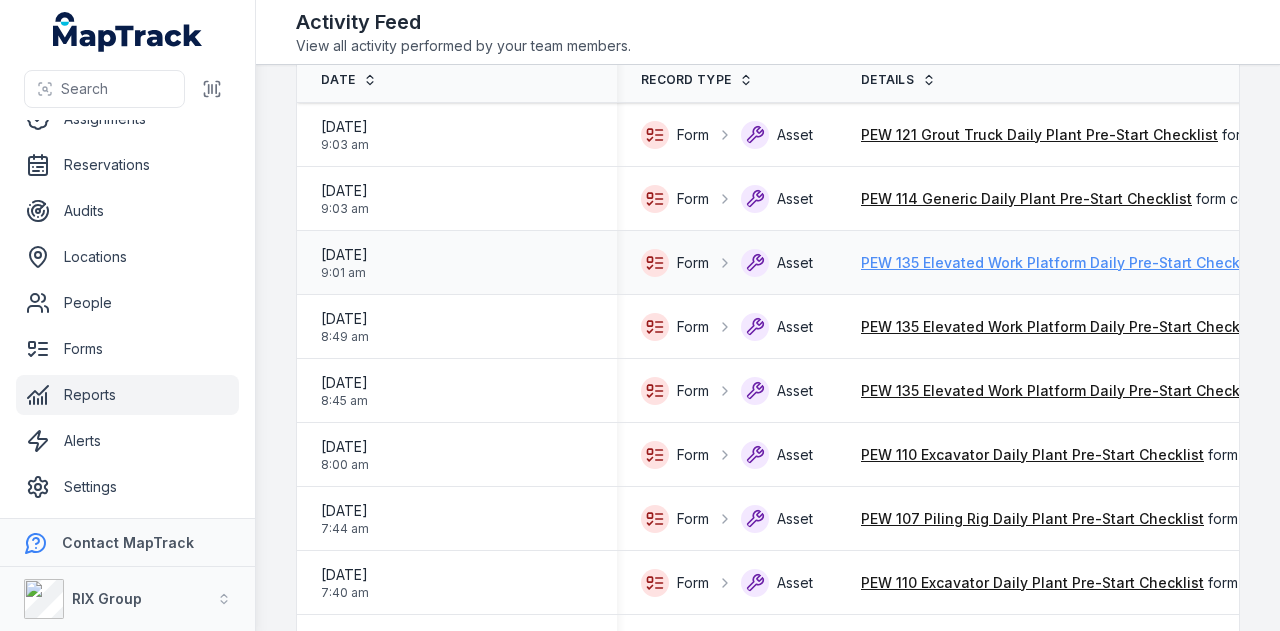 click on "PEW 135 Elevated Work Platform Daily Pre-Start Checklist" at bounding box center [1061, 263] 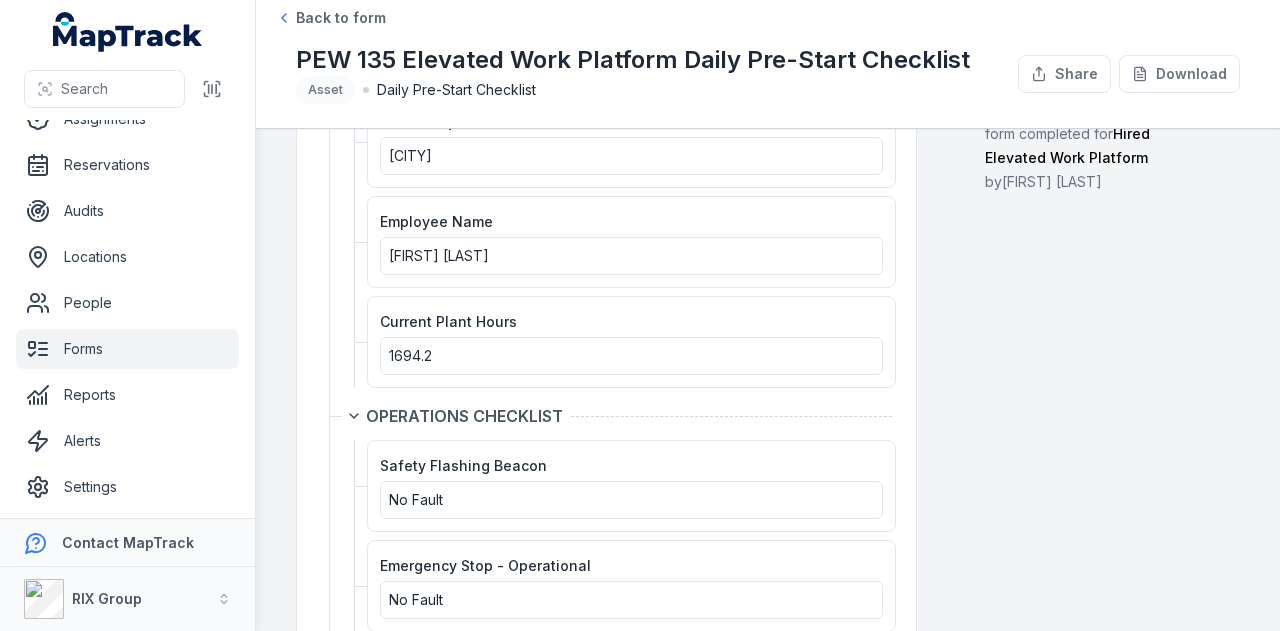 scroll, scrollTop: 0, scrollLeft: 0, axis: both 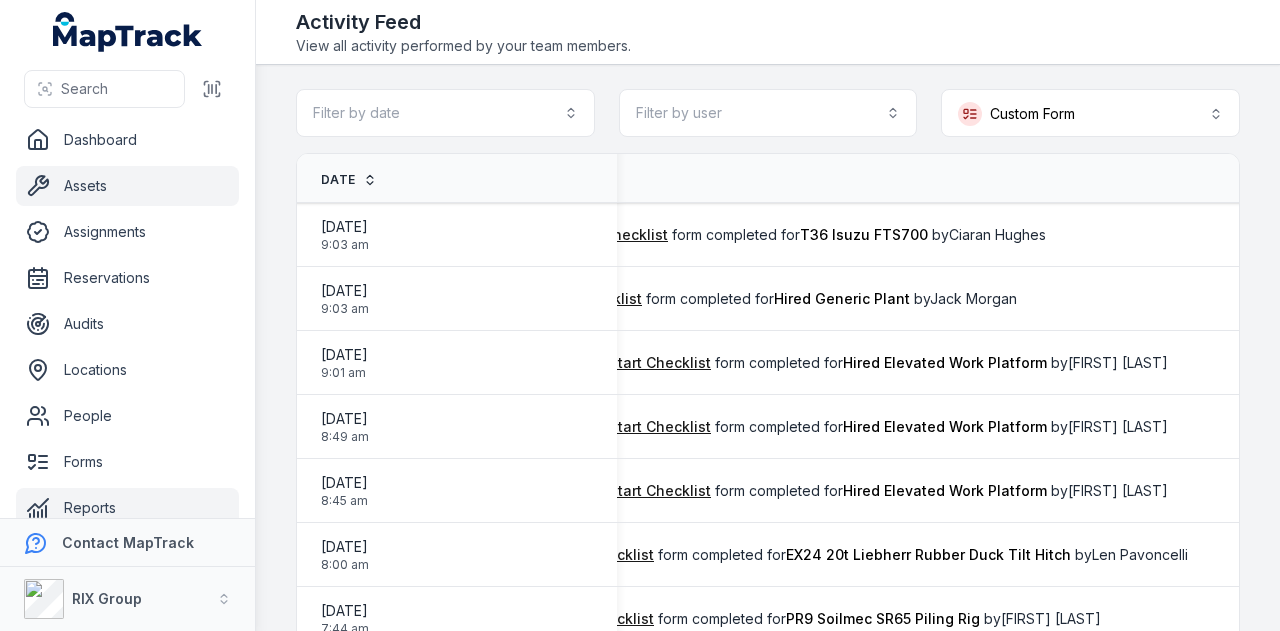 click on "Assets" at bounding box center [127, 186] 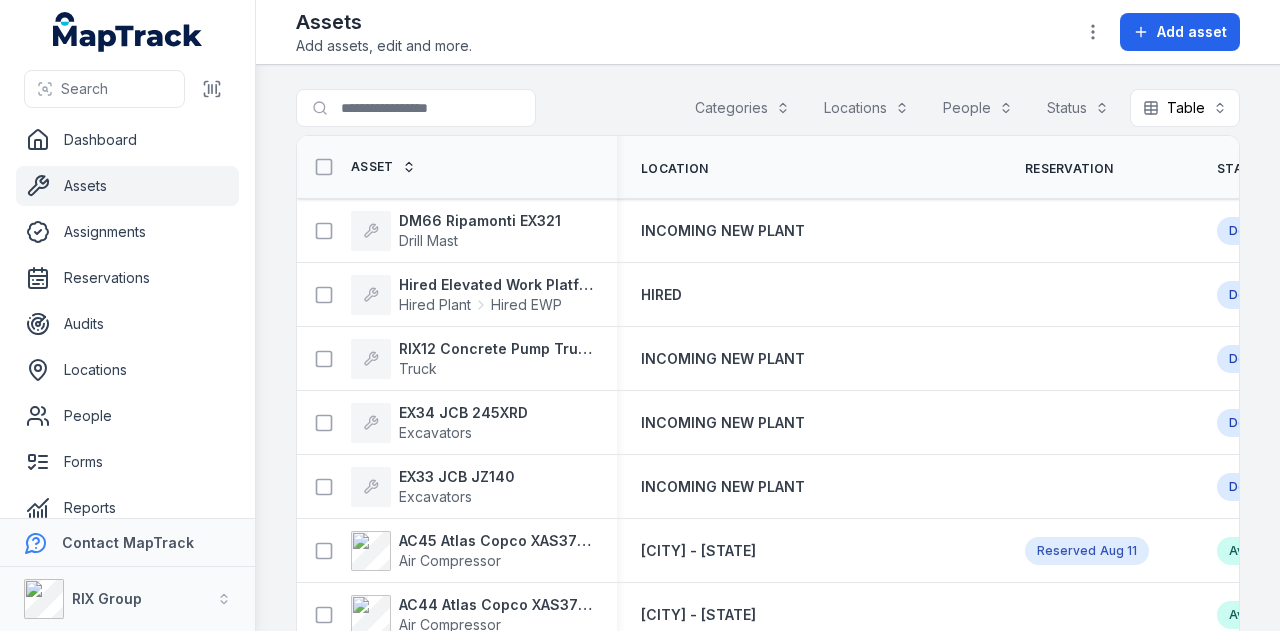 click on "Assets" at bounding box center (127, 186) 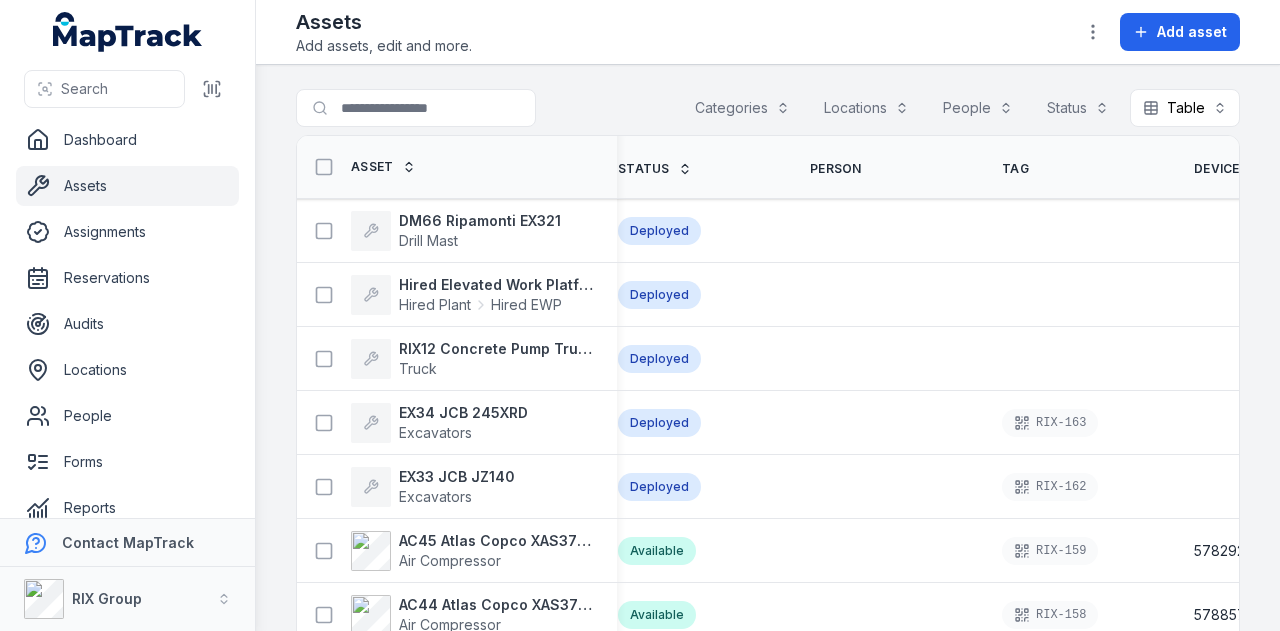 scroll, scrollTop: 0, scrollLeft: 725, axis: horizontal 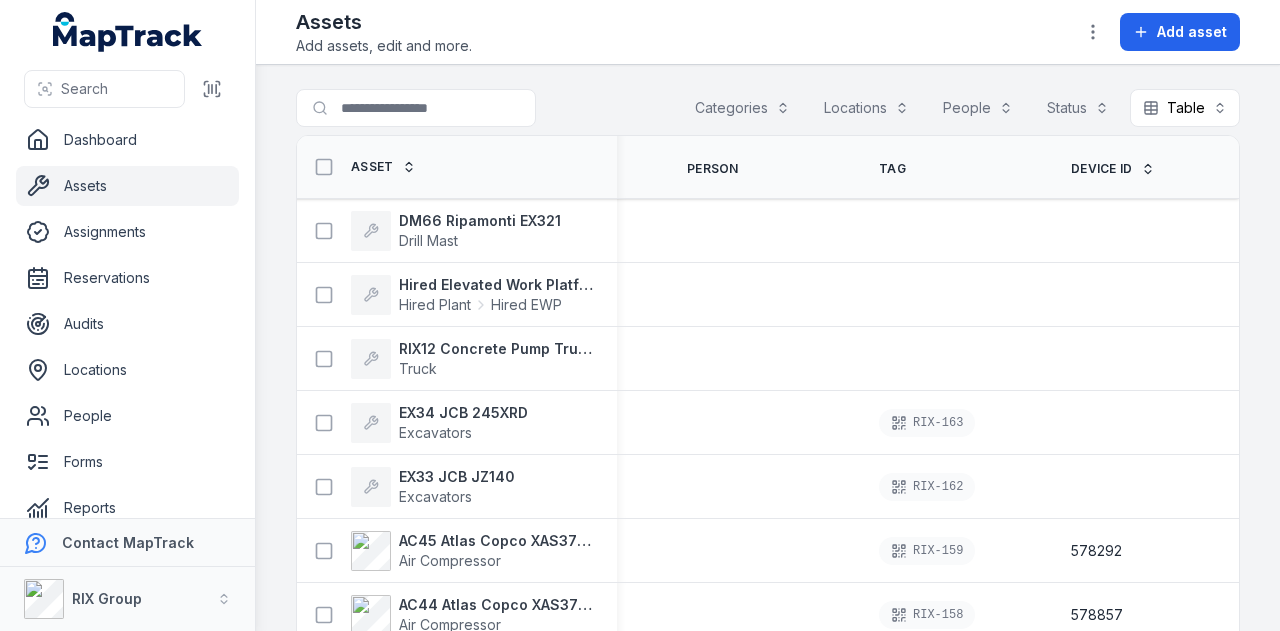 click on "Device ID" at bounding box center (1102, 169) 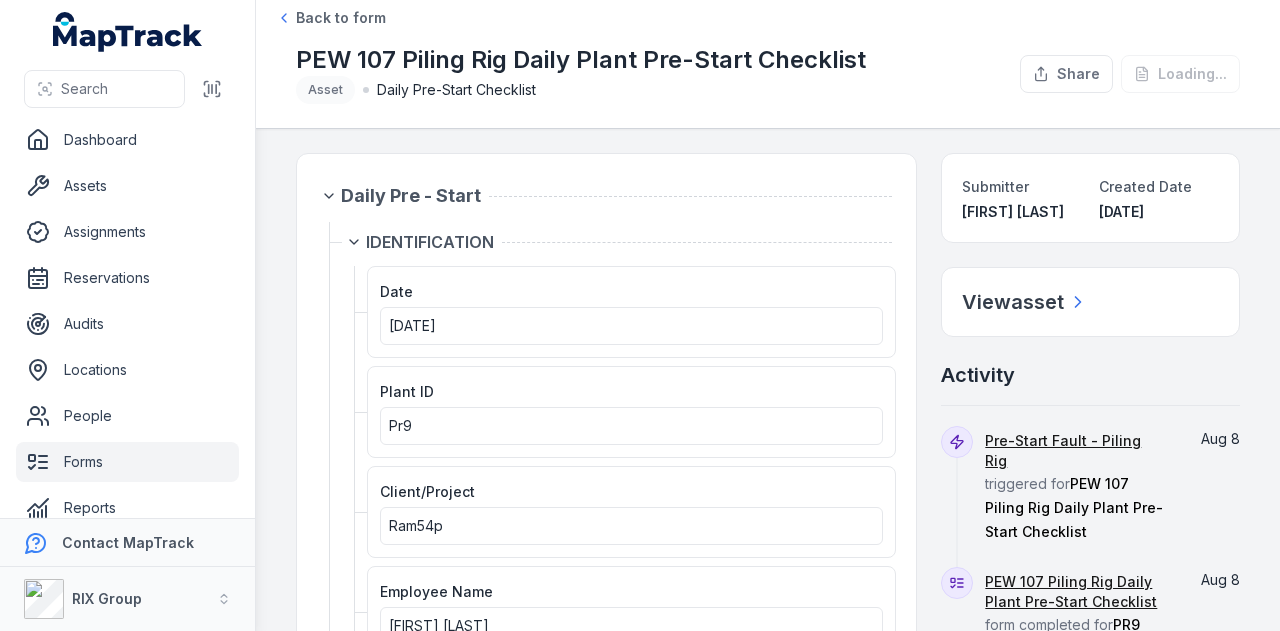 scroll, scrollTop: 0, scrollLeft: 0, axis: both 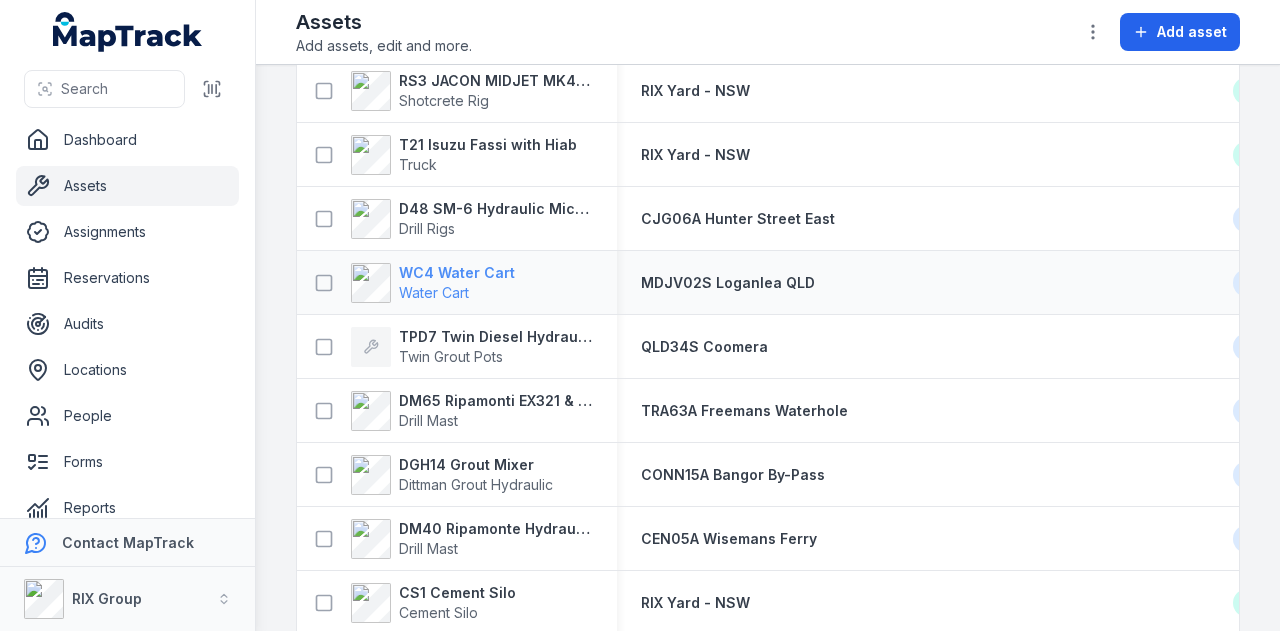 click on "WC4 Water Cart" at bounding box center (457, 273) 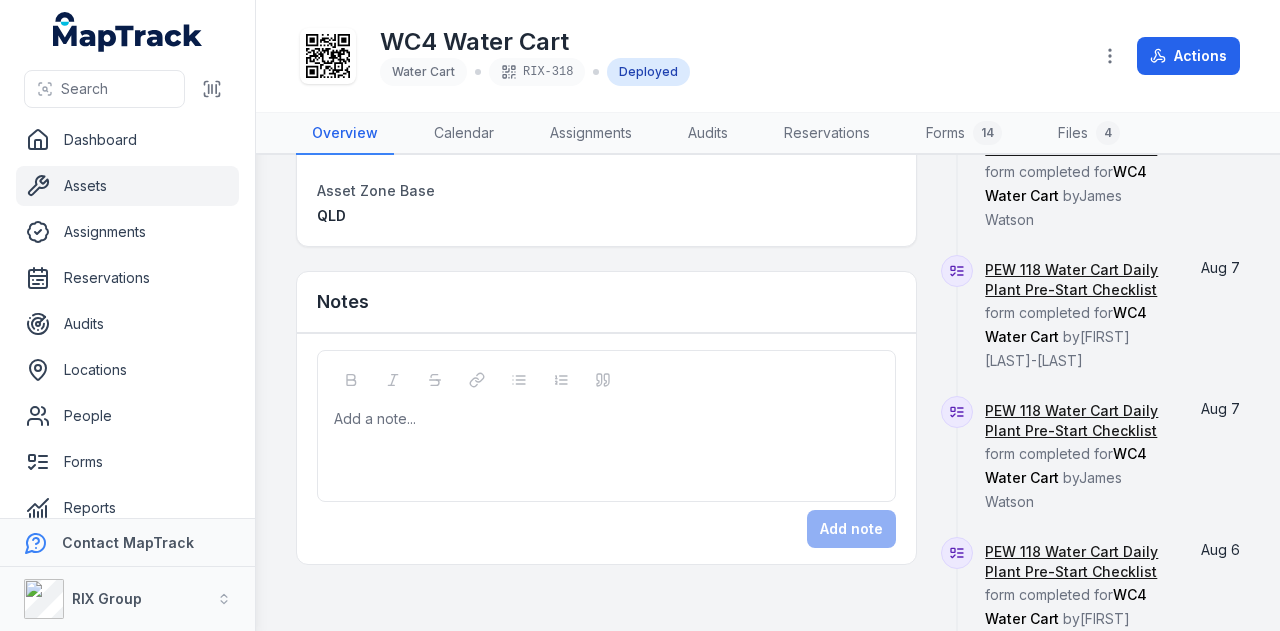 scroll, scrollTop: 546, scrollLeft: 0, axis: vertical 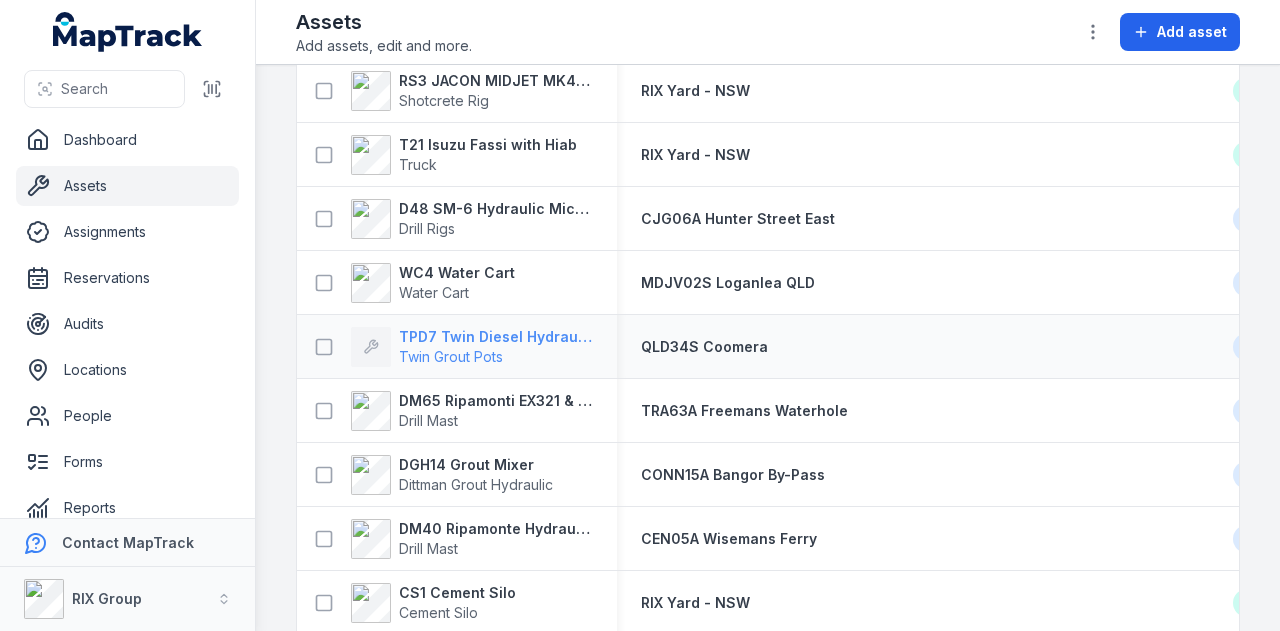 click on "TPD7 Twin Diesel Hydraulic Grout Pot" at bounding box center [496, 337] 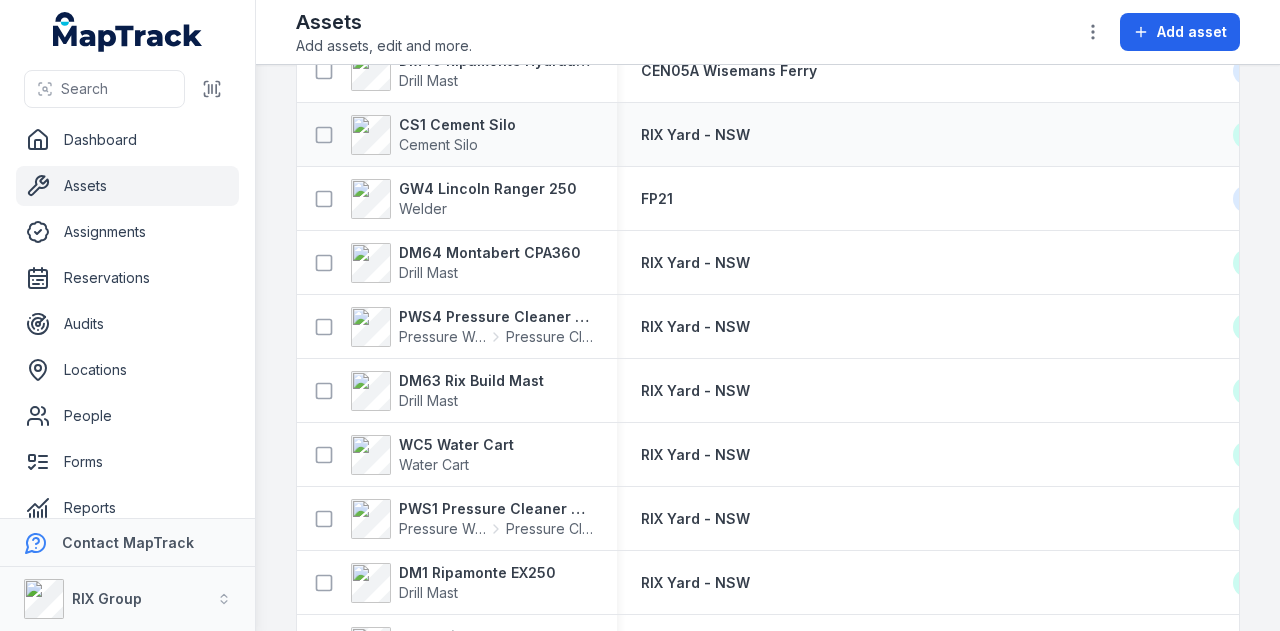 scroll, scrollTop: 3200, scrollLeft: 0, axis: vertical 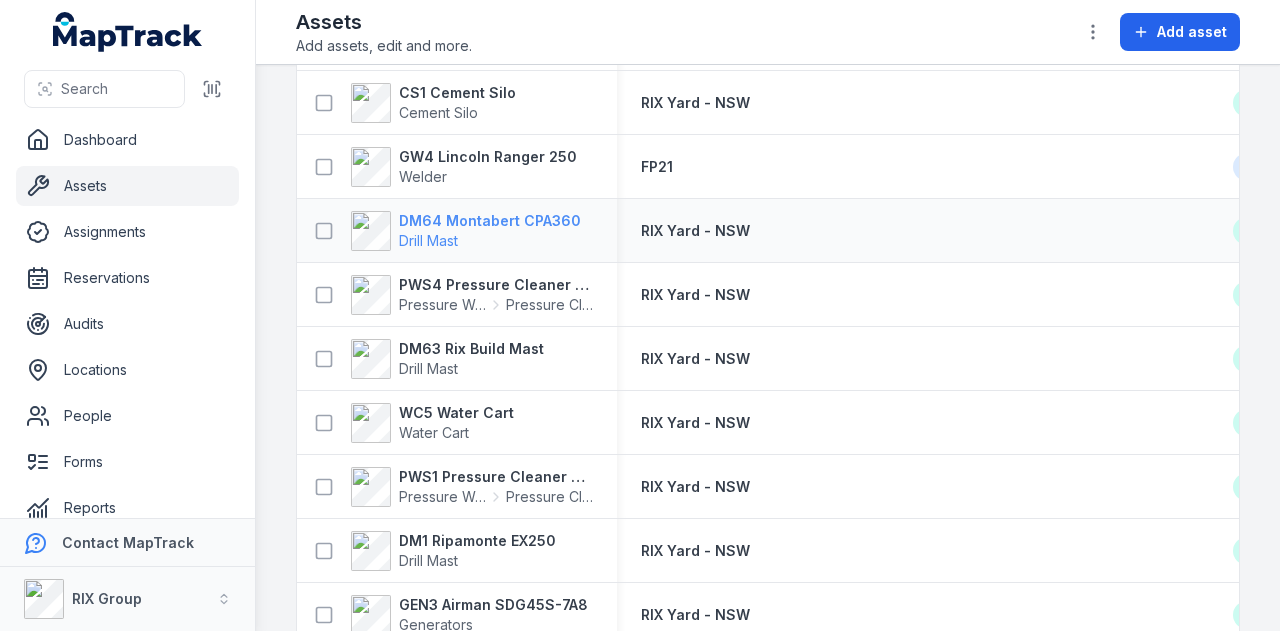 click on "DM64 Montabert CPA360" at bounding box center [490, 221] 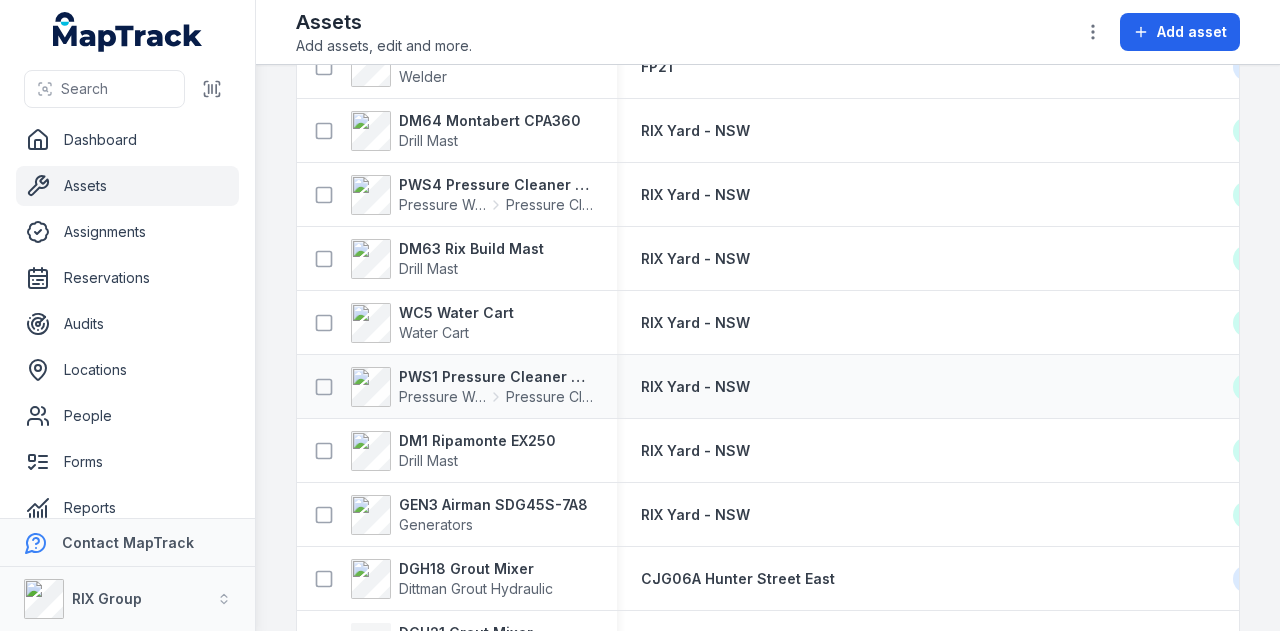 scroll, scrollTop: 3200, scrollLeft: 0, axis: vertical 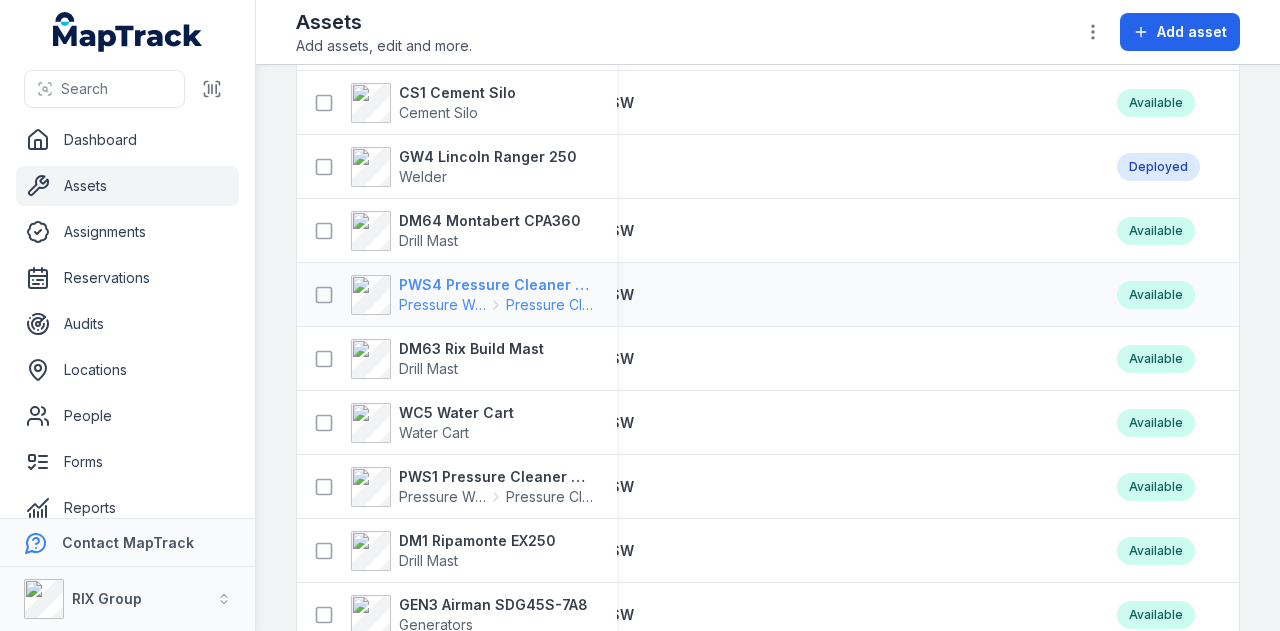 click on "PWS4 Pressure Cleaner Skid Mounted" at bounding box center [496, 285] 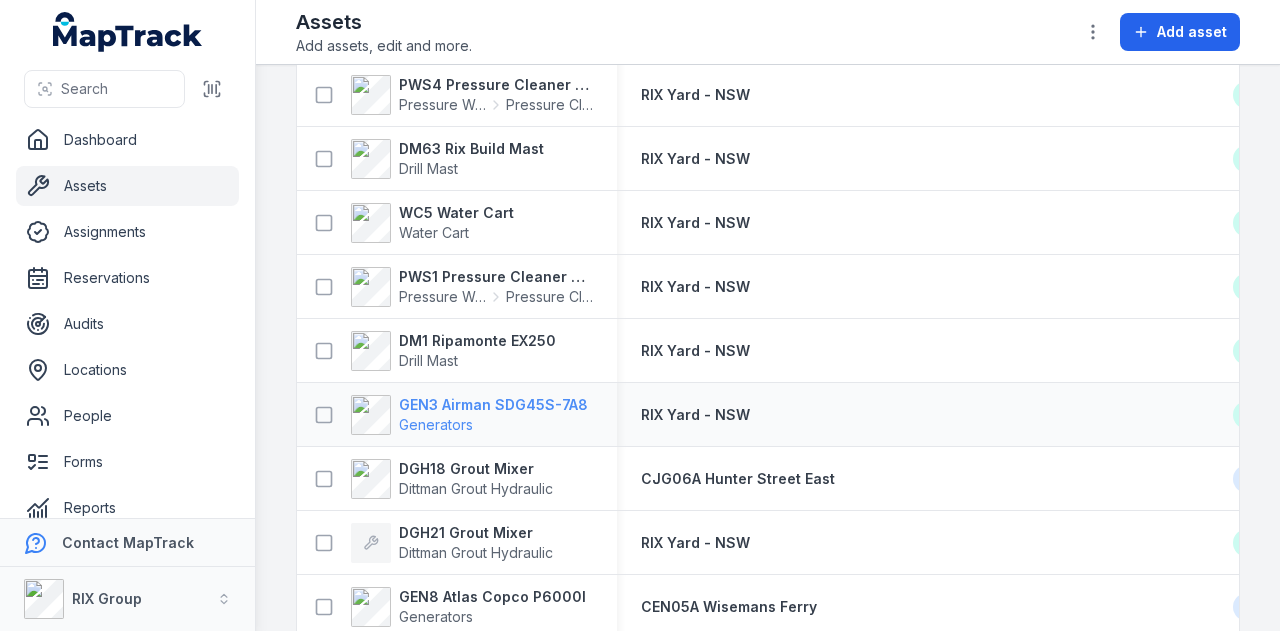 scroll, scrollTop: 3500, scrollLeft: 0, axis: vertical 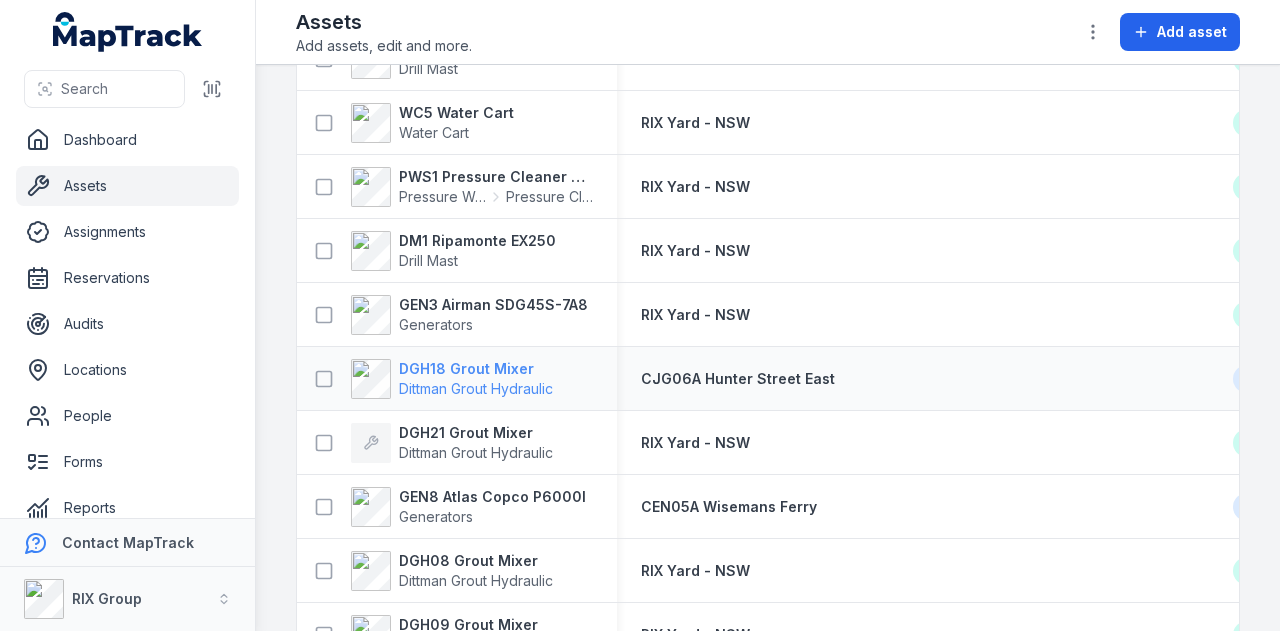 click on "DGH18 Grout Mixer" at bounding box center [476, 369] 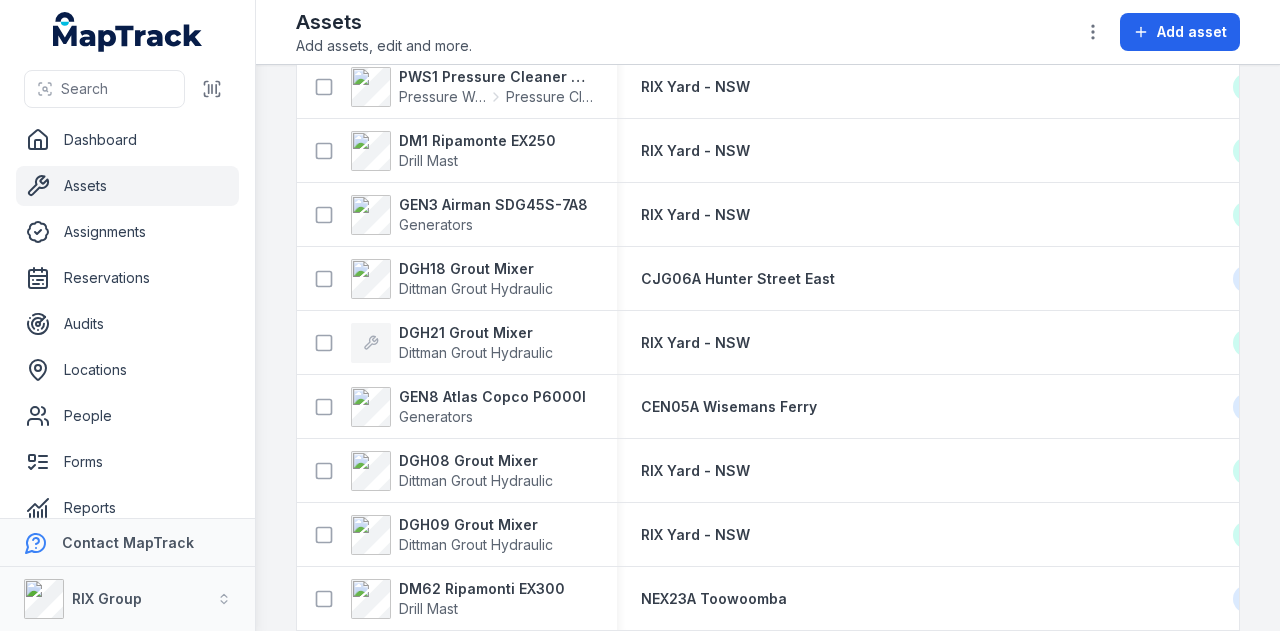 scroll, scrollTop: 3700, scrollLeft: 0, axis: vertical 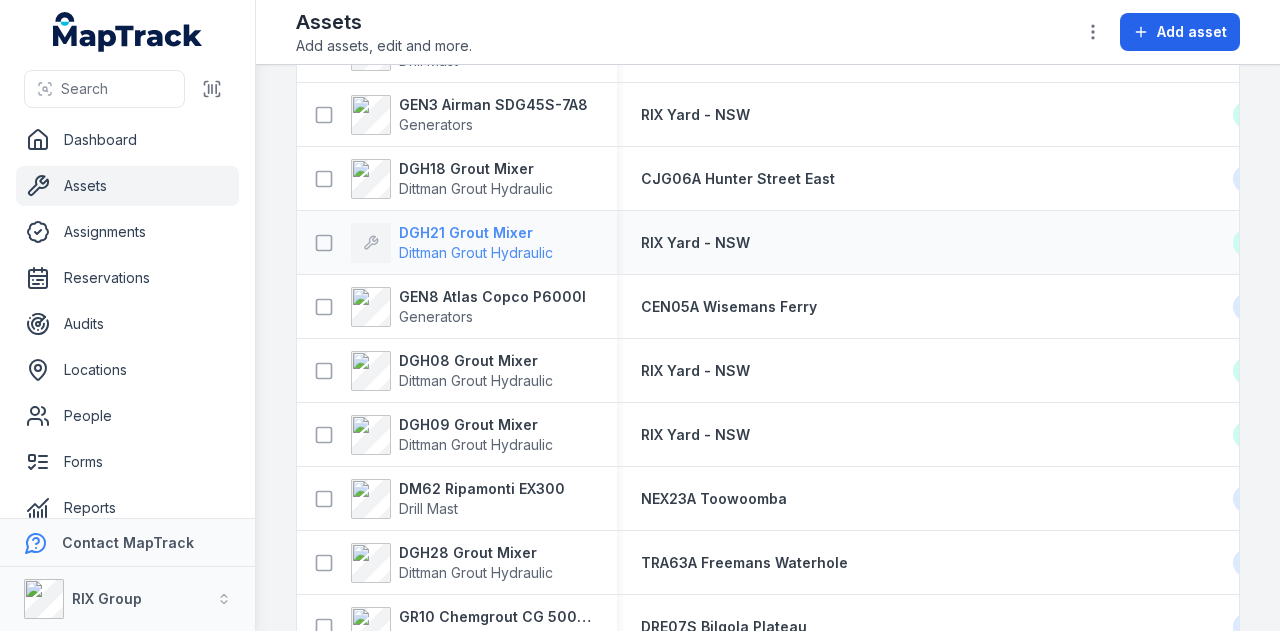 click on "DGH21 Grout Mixer" at bounding box center [476, 233] 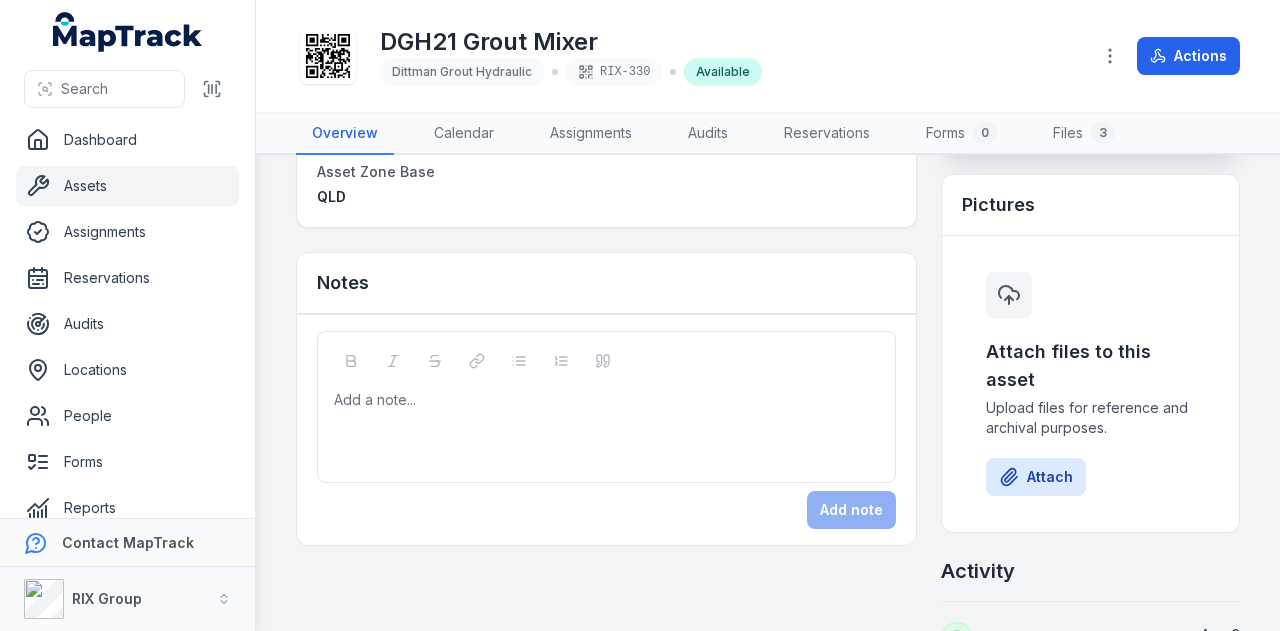 scroll, scrollTop: 0, scrollLeft: 0, axis: both 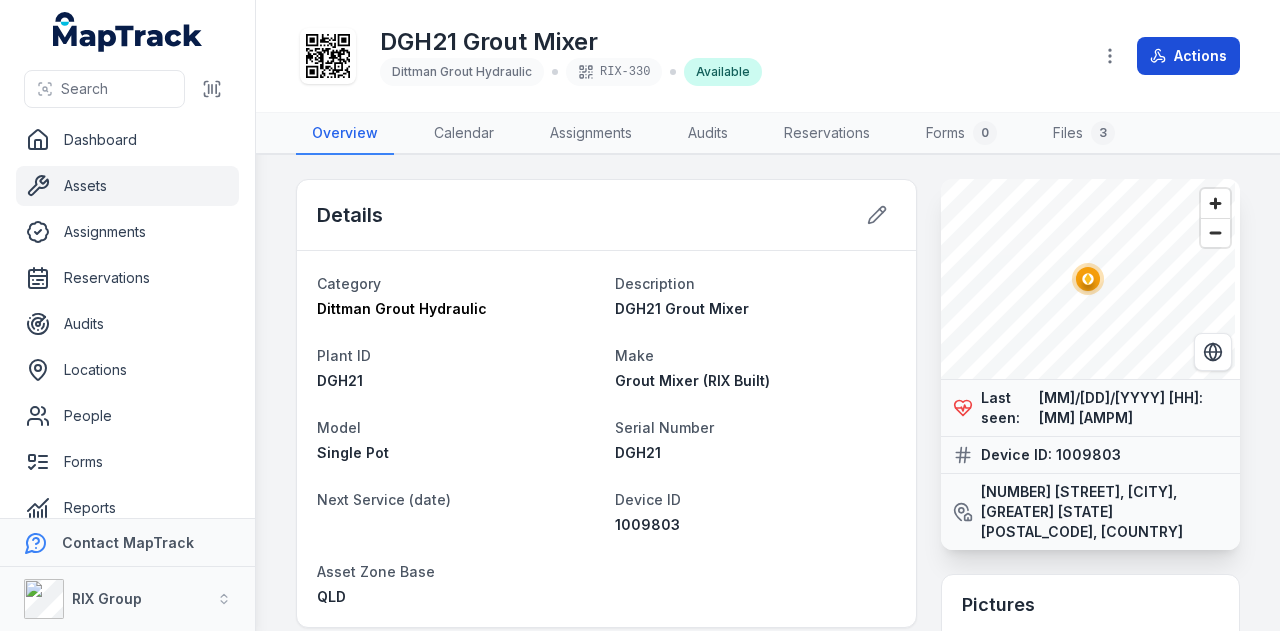 click on "Actions" at bounding box center (1188, 56) 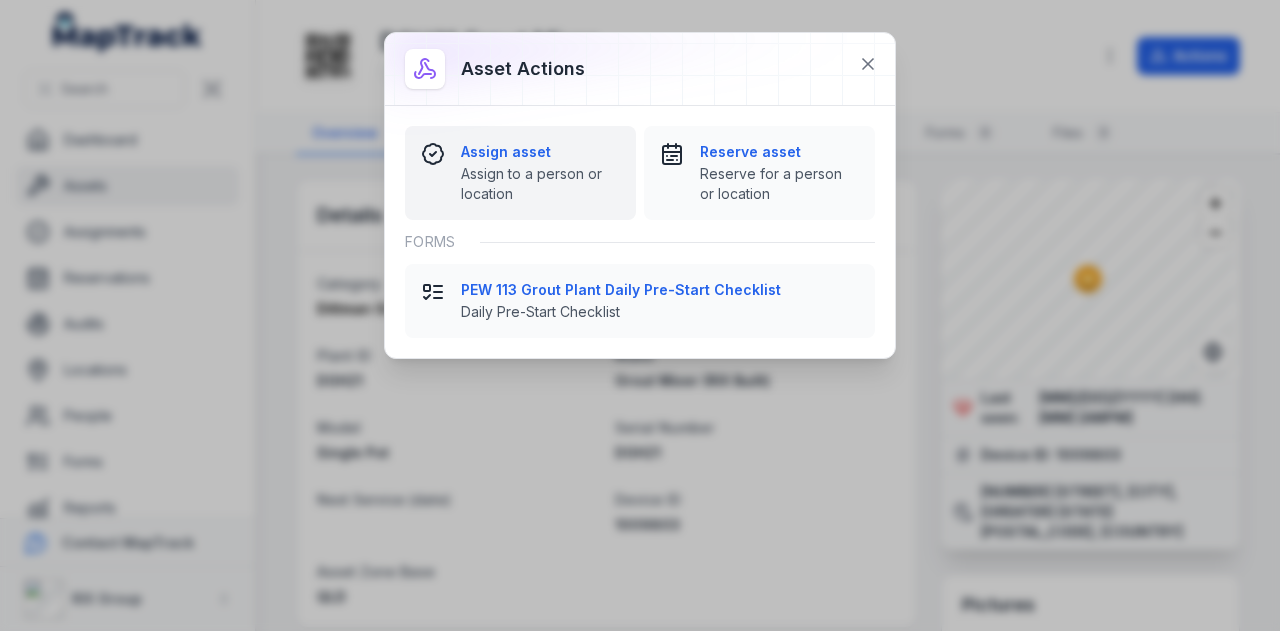 click on "Assign asset" at bounding box center (540, 152) 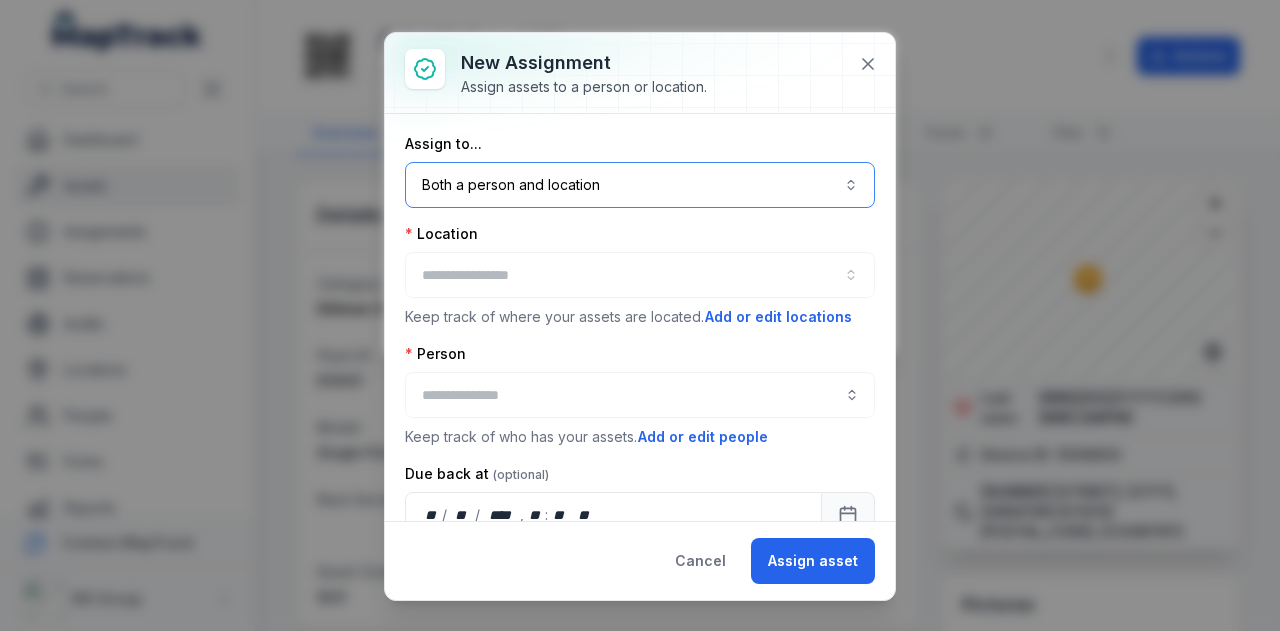 click on "Both a person and location ****" at bounding box center [640, 185] 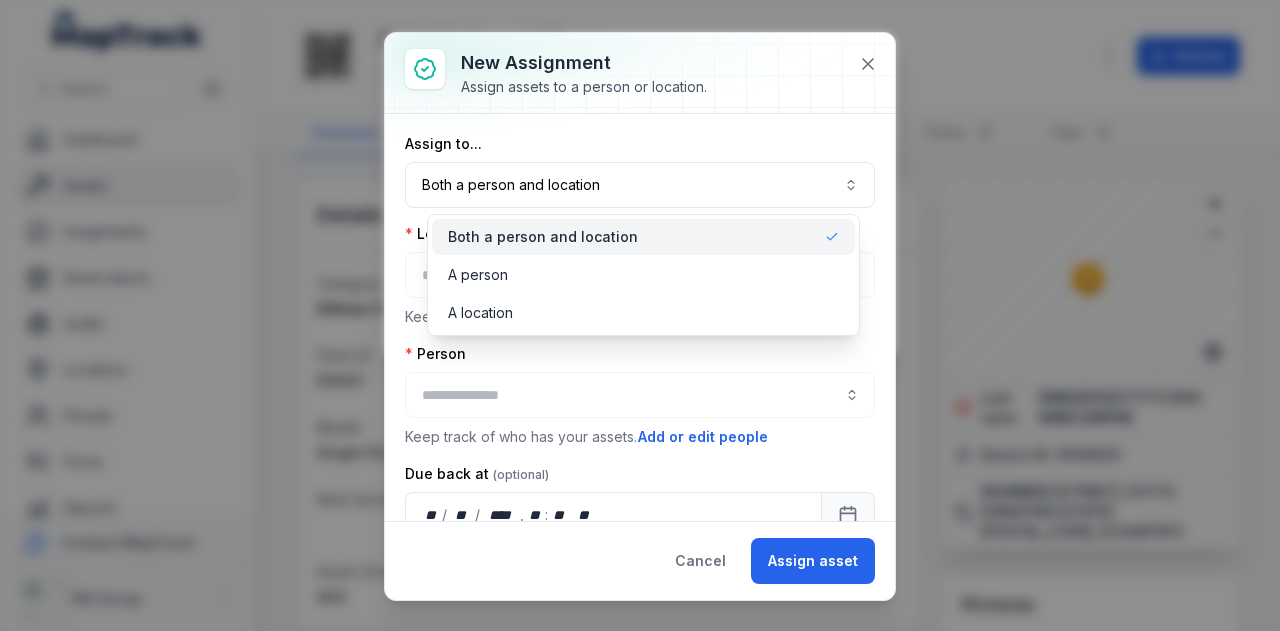 click on "New assignment Assign assets to a person or location. Assign to... Both a person and location **** Location ********* Keep track of where your assets are located.  Add or edit locations Person Keep track of who has your assets.  Add or edit people Due back at ** / ** / **** ,  ** : **   ** Assets ... Cancel Assign asset" at bounding box center [640, 316] 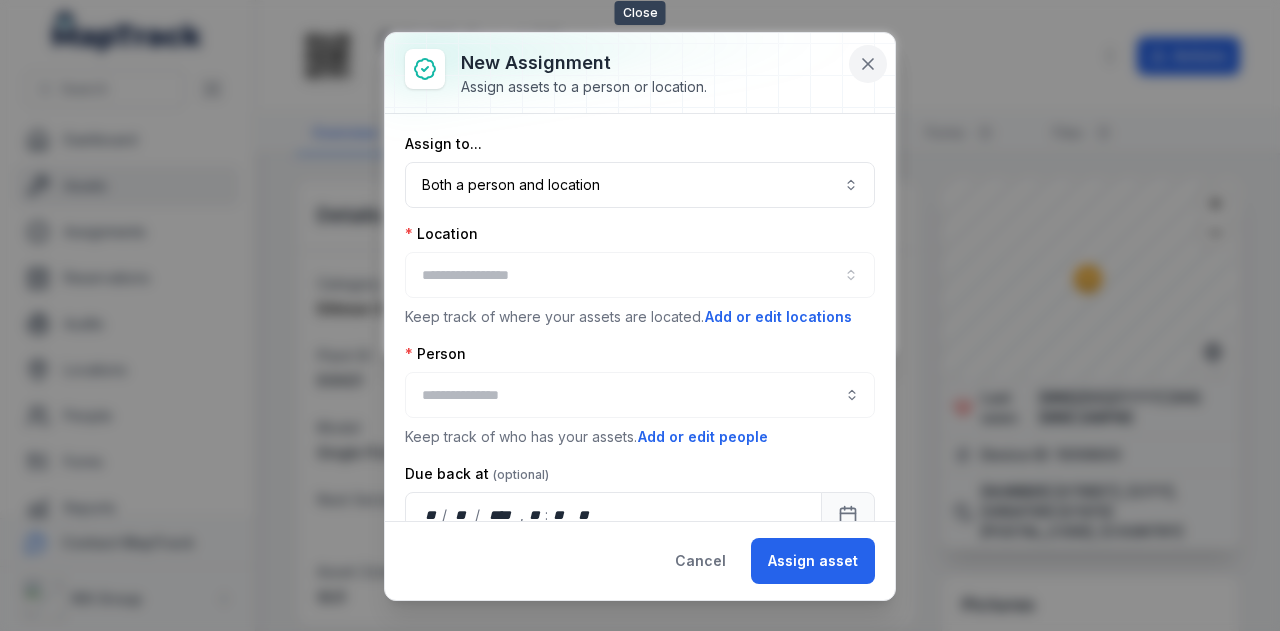 click 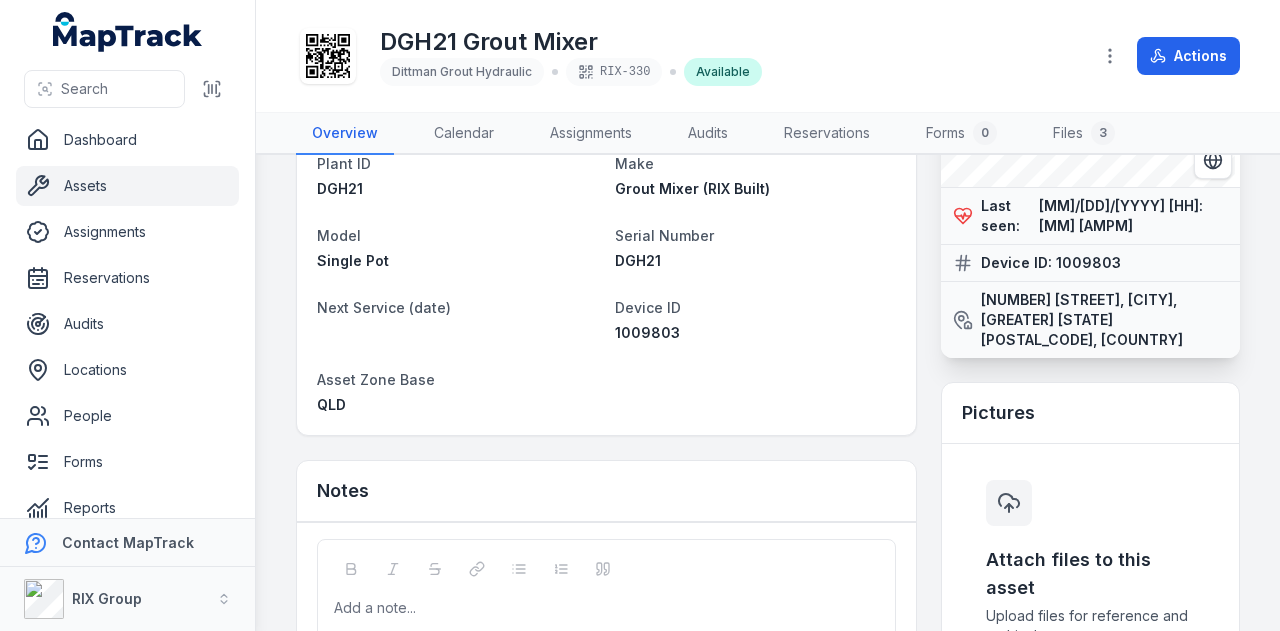 scroll, scrollTop: 200, scrollLeft: 0, axis: vertical 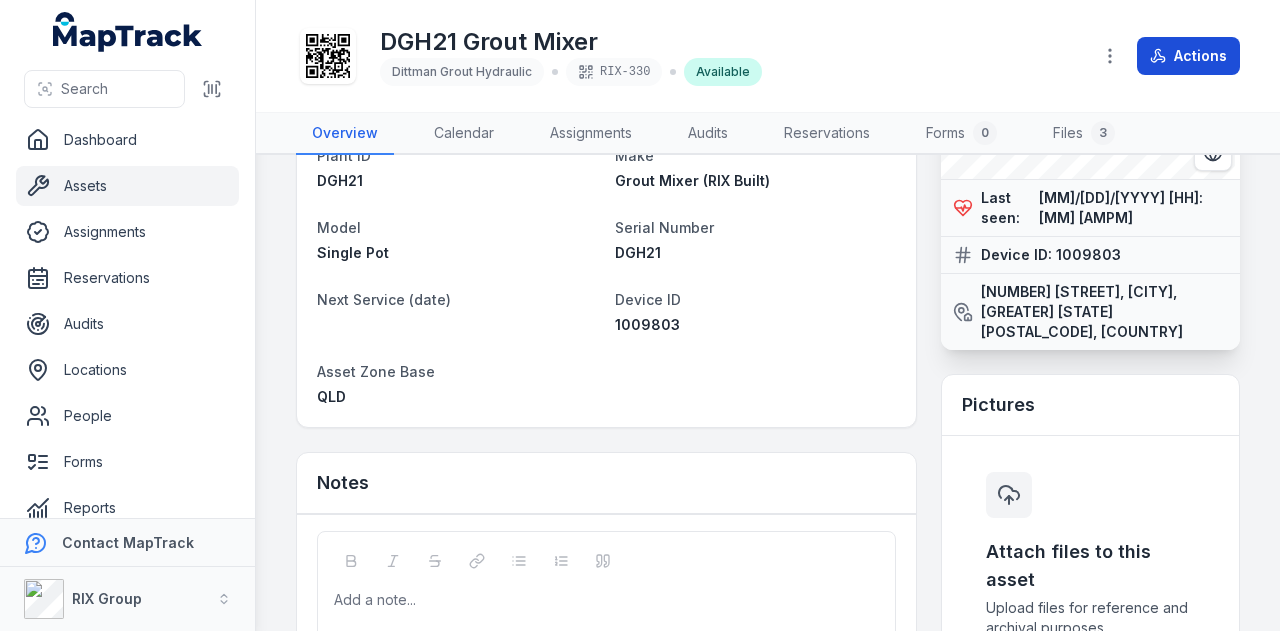 click on "Actions" at bounding box center [1188, 56] 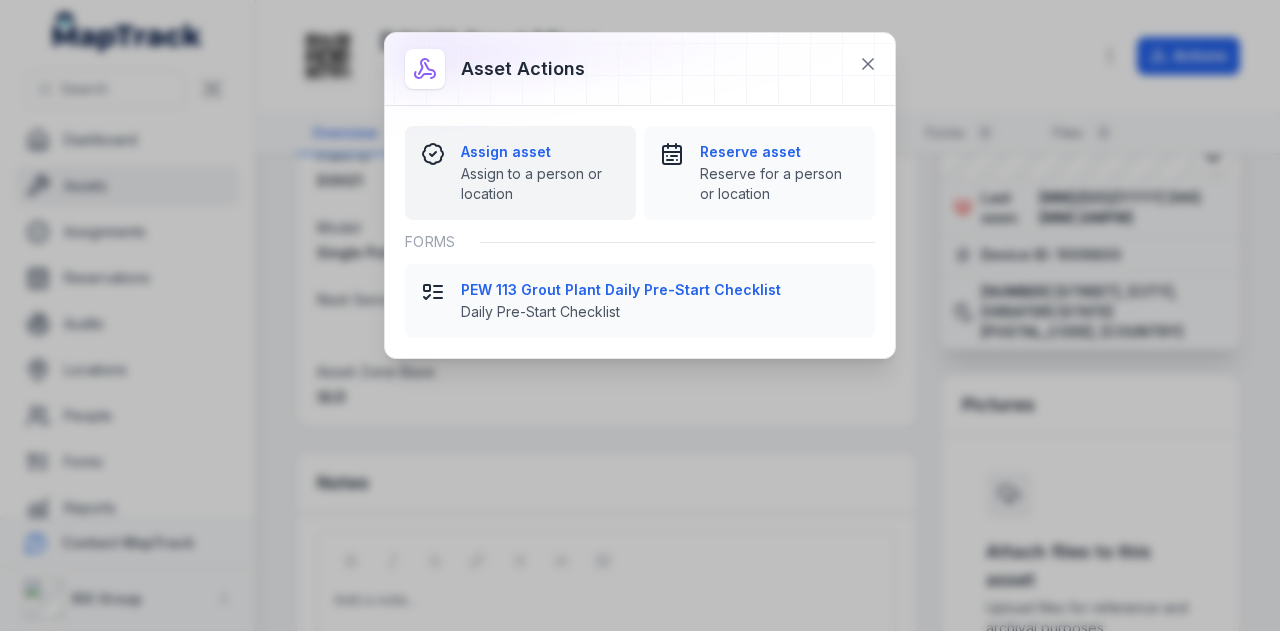 click on "Assign to a person or location" at bounding box center (540, 184) 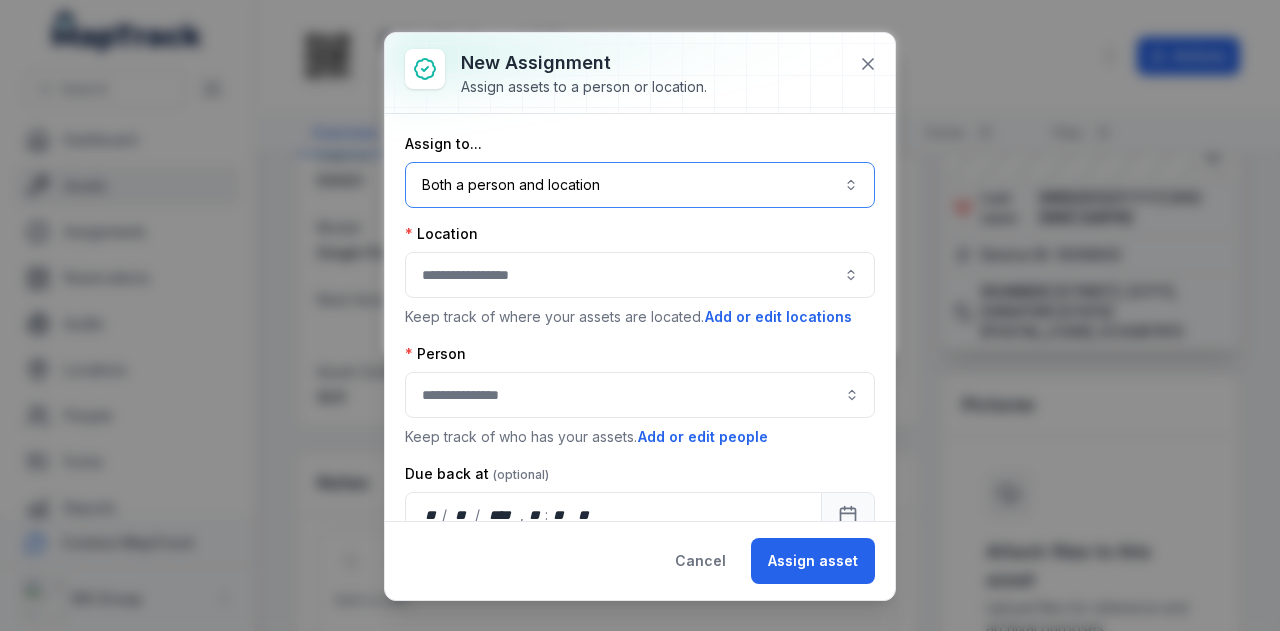 click on "Both a person and location ****" at bounding box center (640, 185) 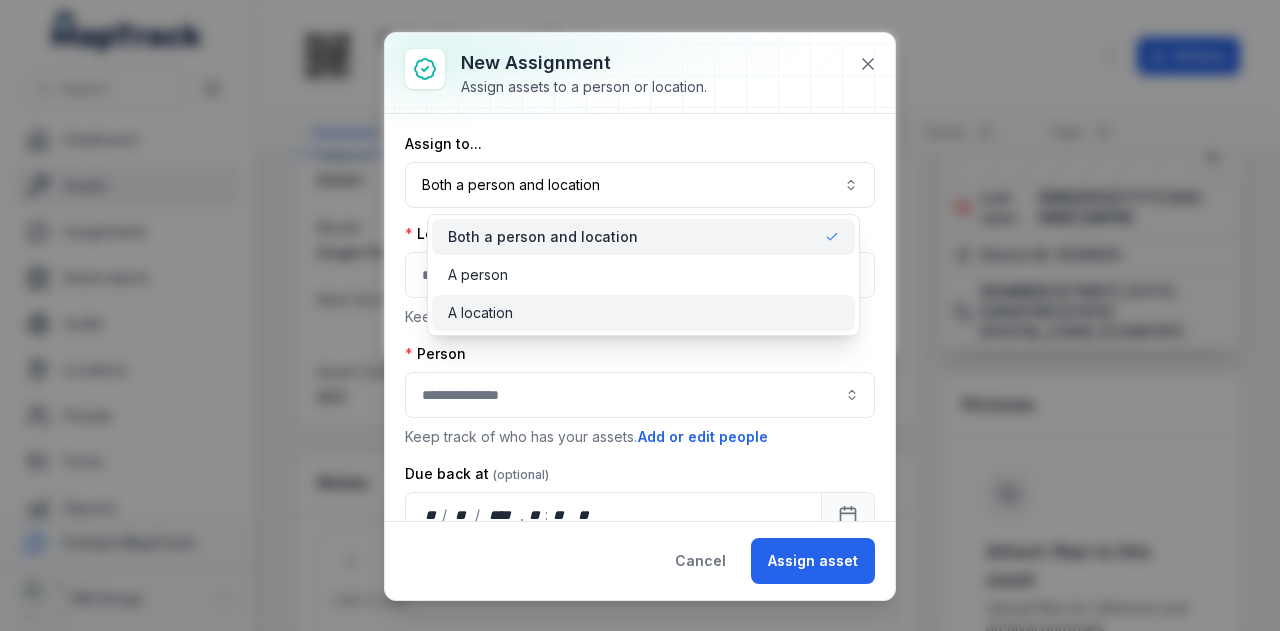 click on "A location" at bounding box center (643, 313) 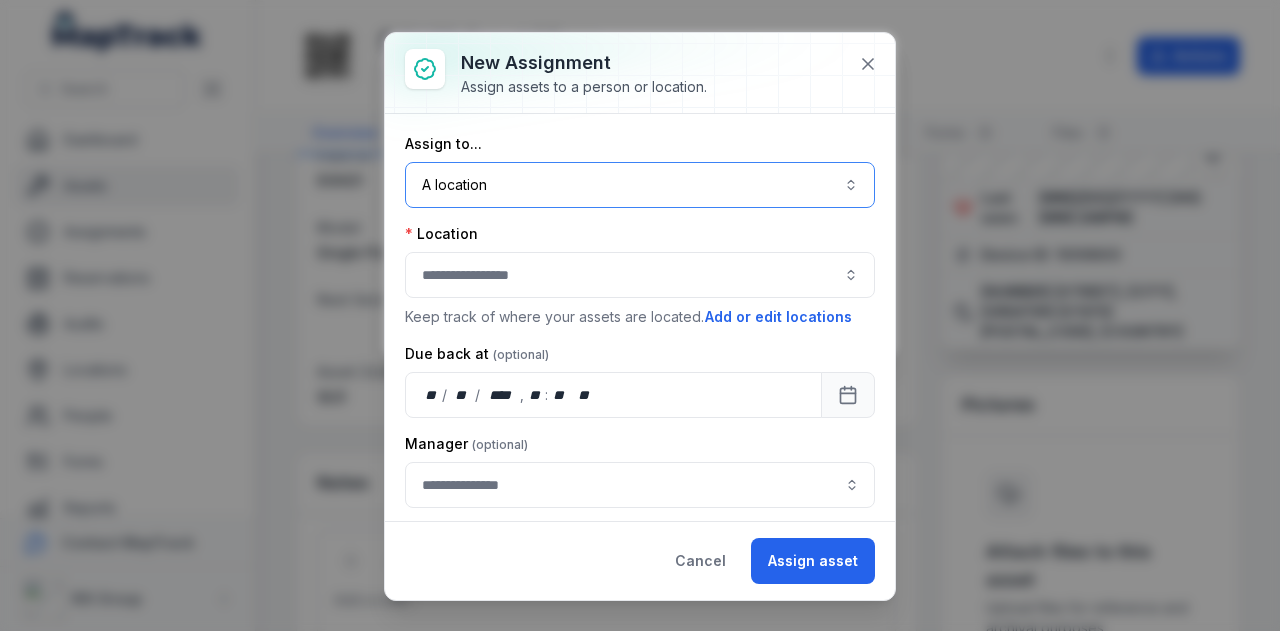click at bounding box center (640, 275) 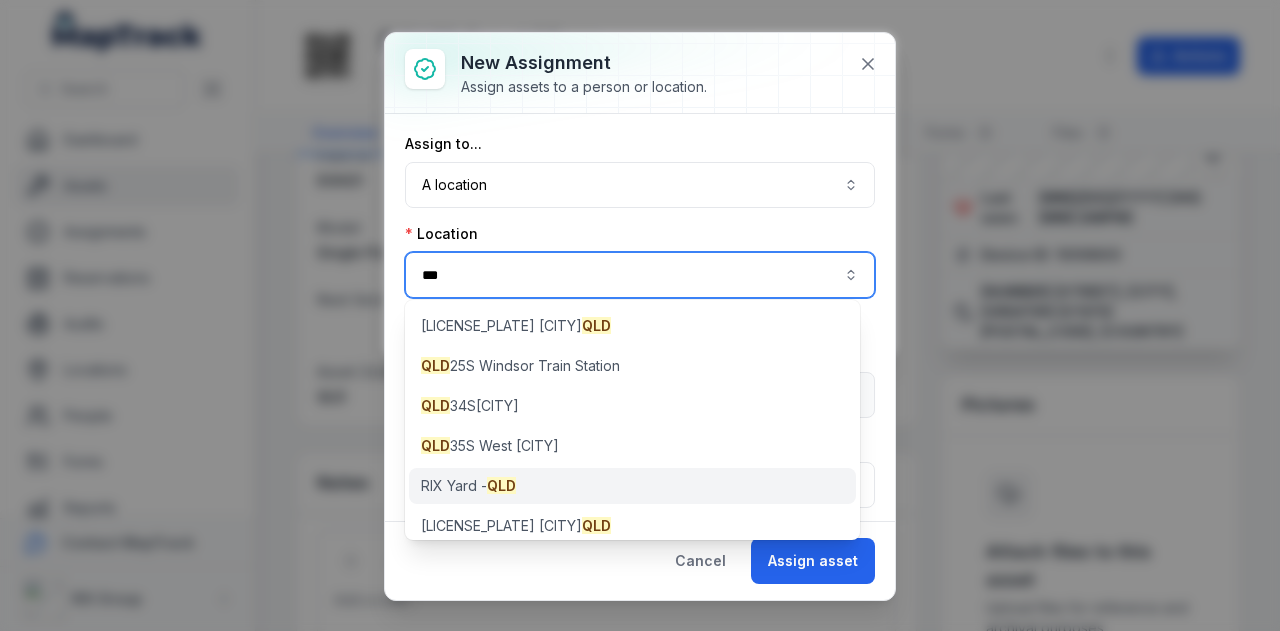 type on "***" 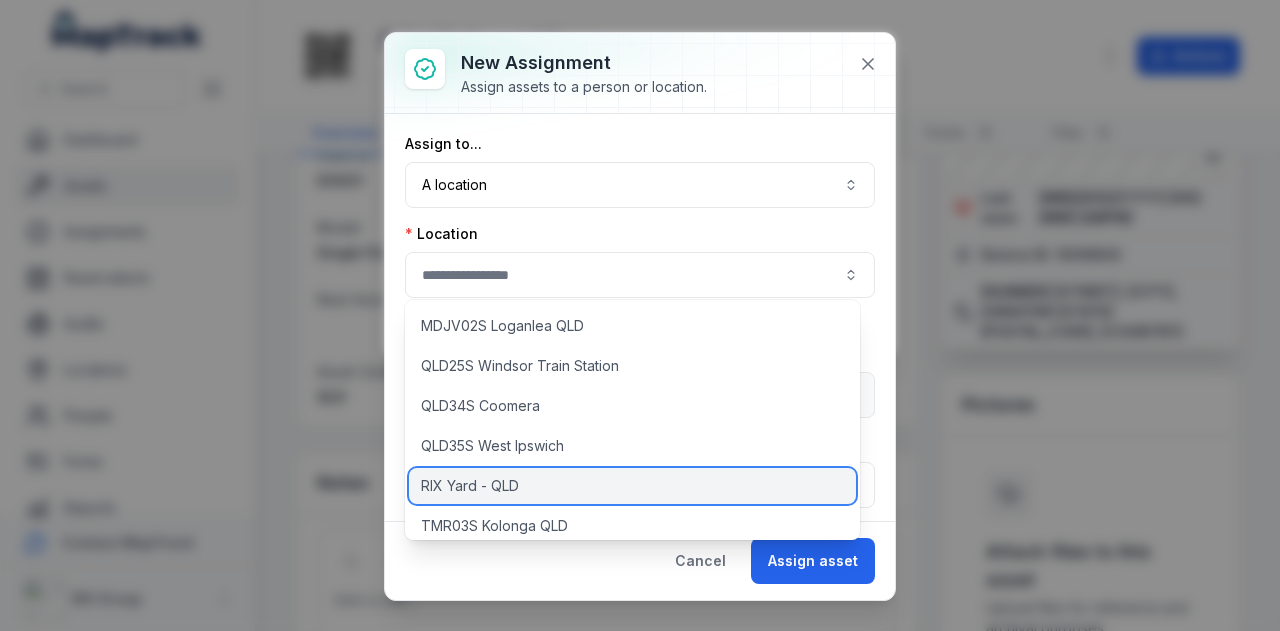 click on "RIX Yard - QLD" at bounding box center (632, 486) 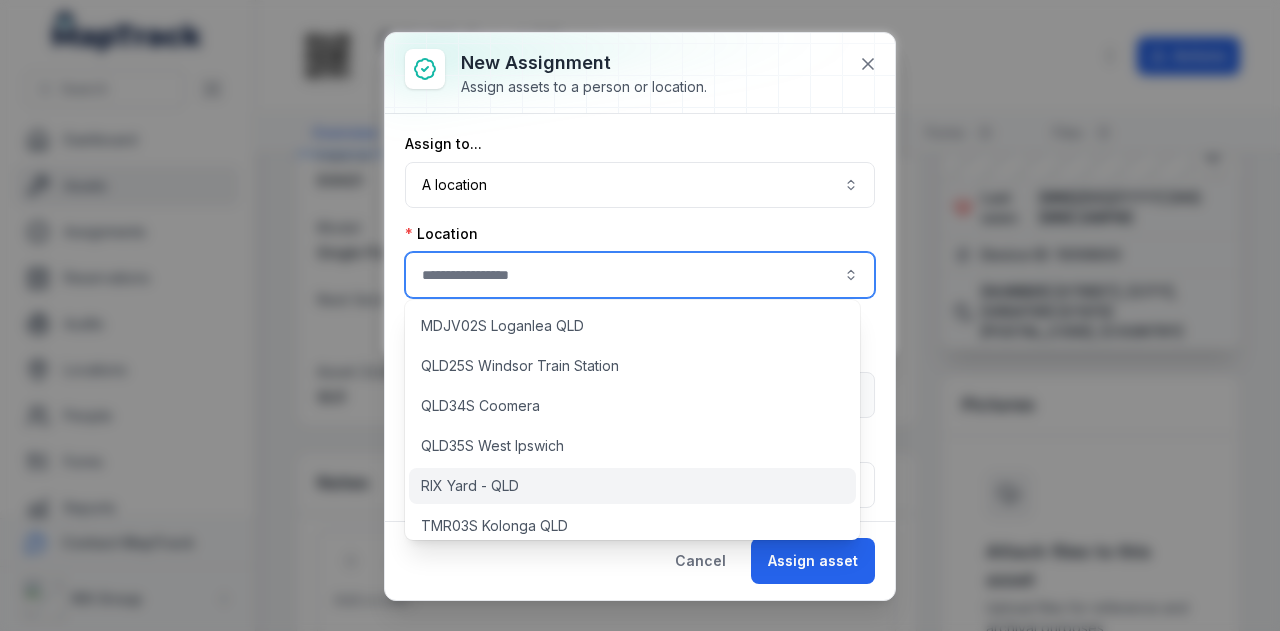 type on "**********" 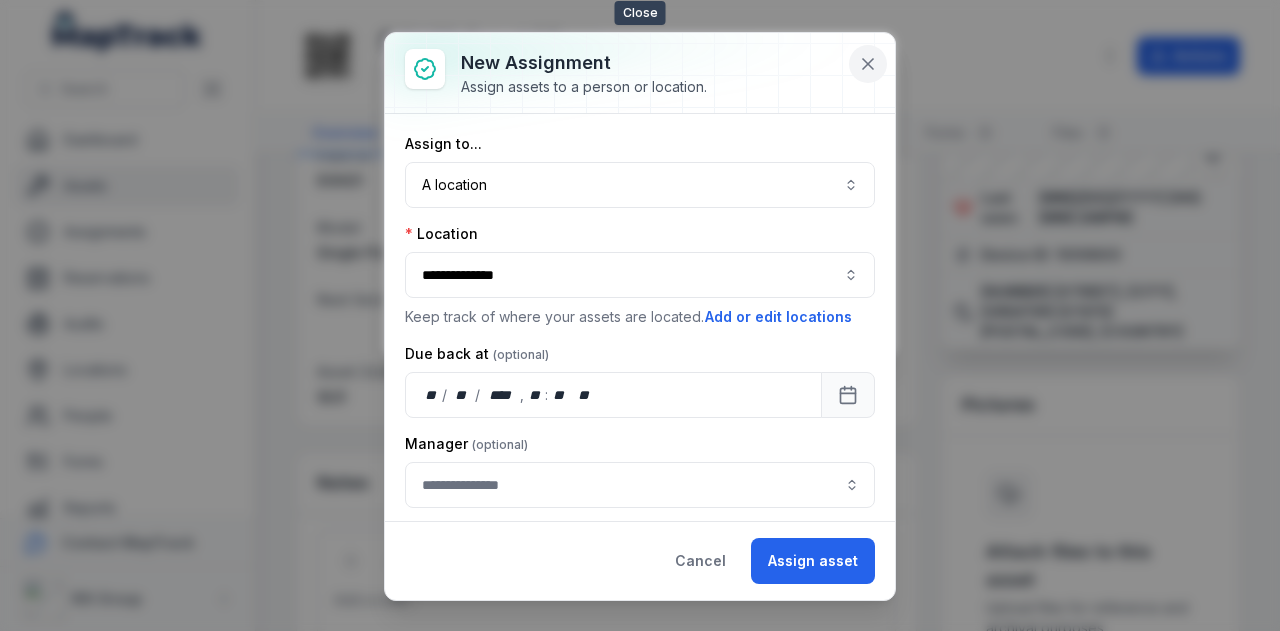 drag, startPoint x: 869, startPoint y: 73, endPoint x: 790, endPoint y: 10, distance: 101.04455 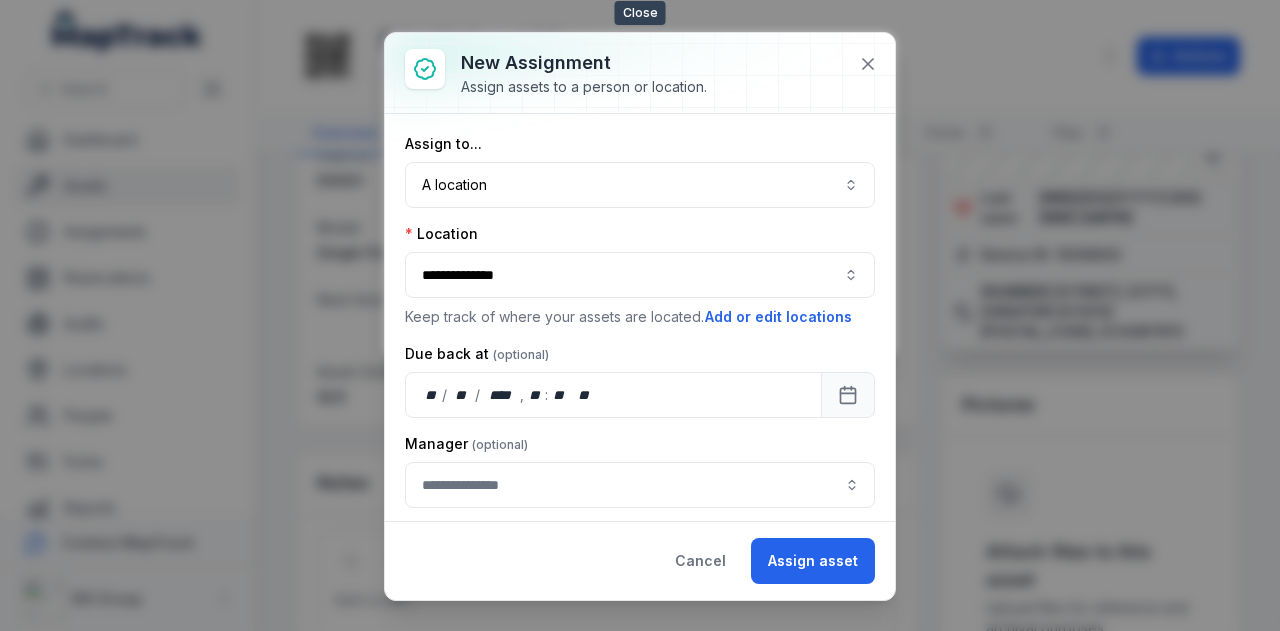 click 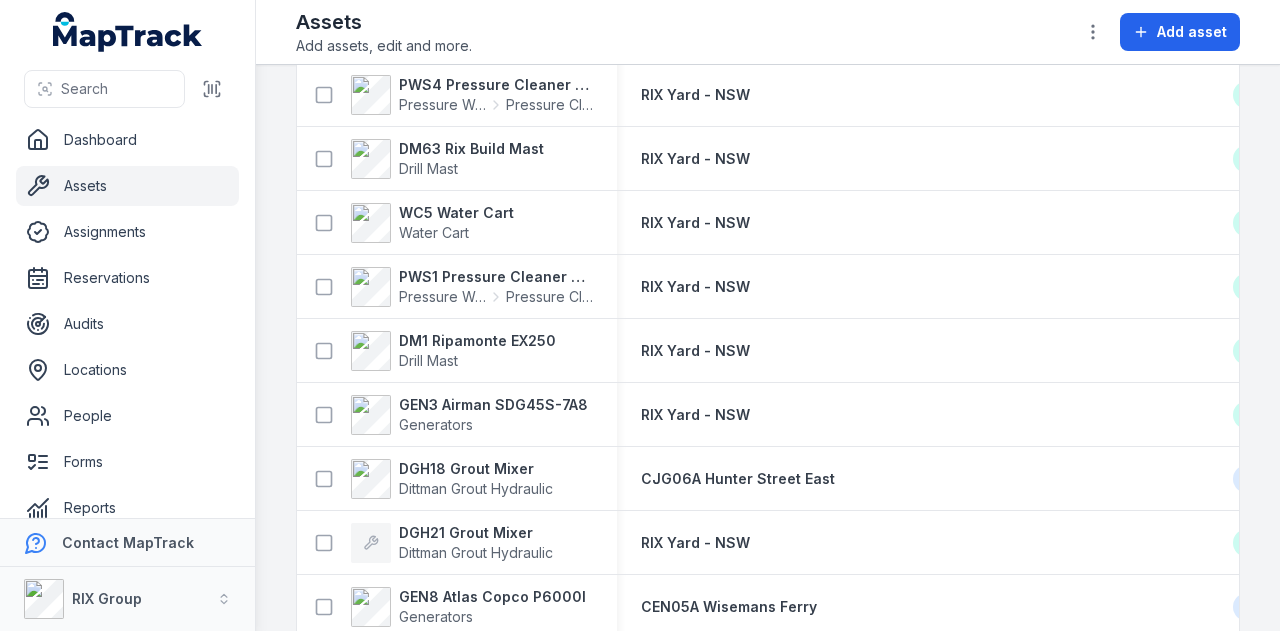 scroll, scrollTop: 3600, scrollLeft: 0, axis: vertical 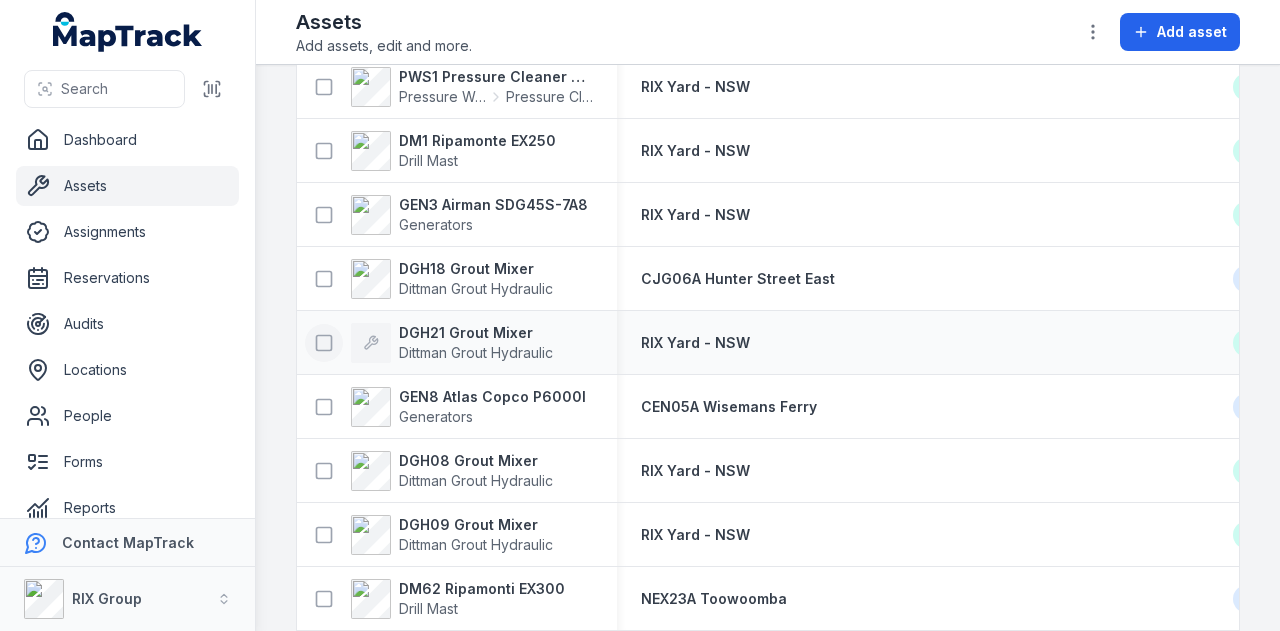 click 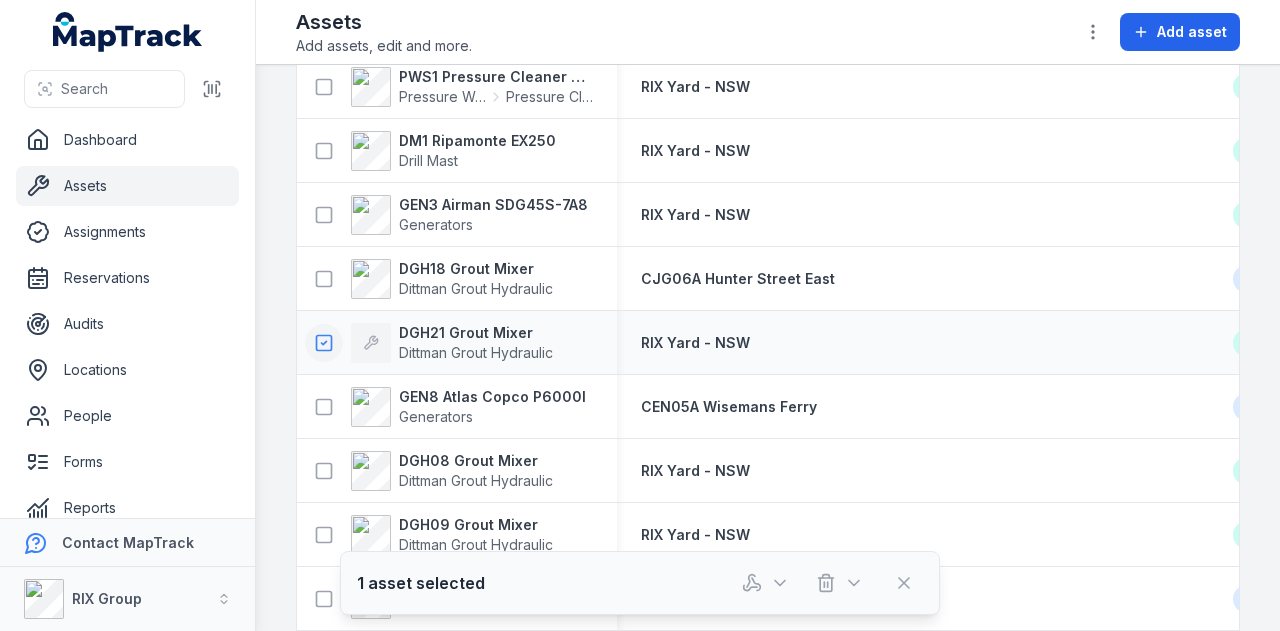 click at bounding box center [803, 583] 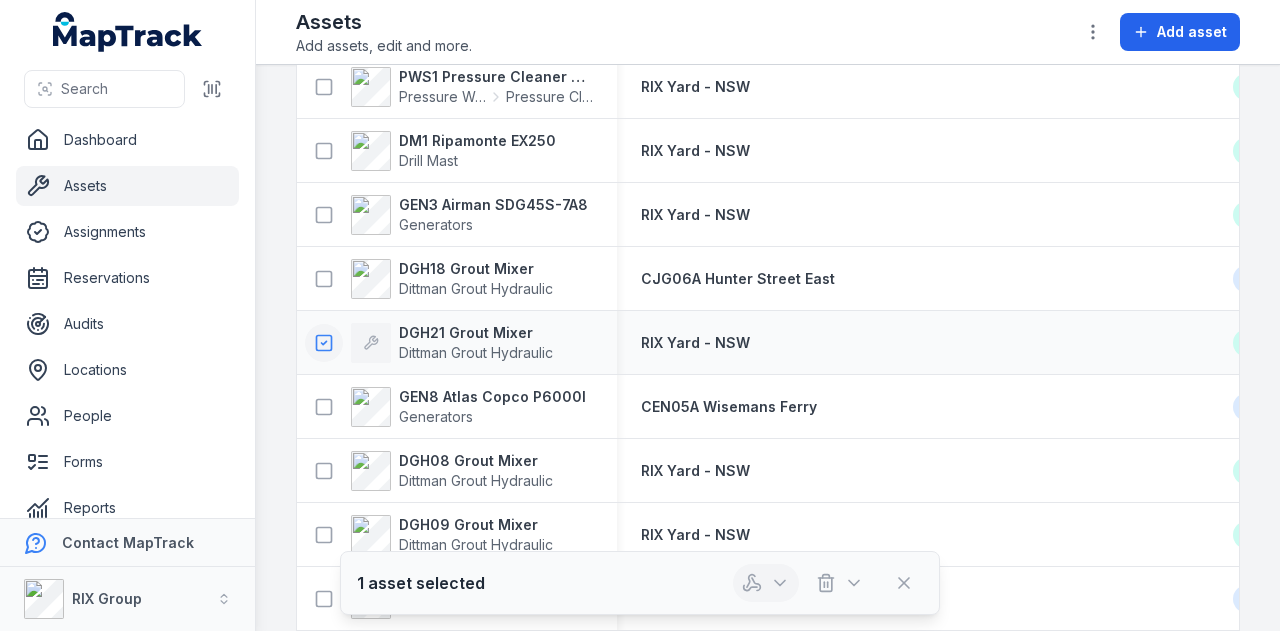 click 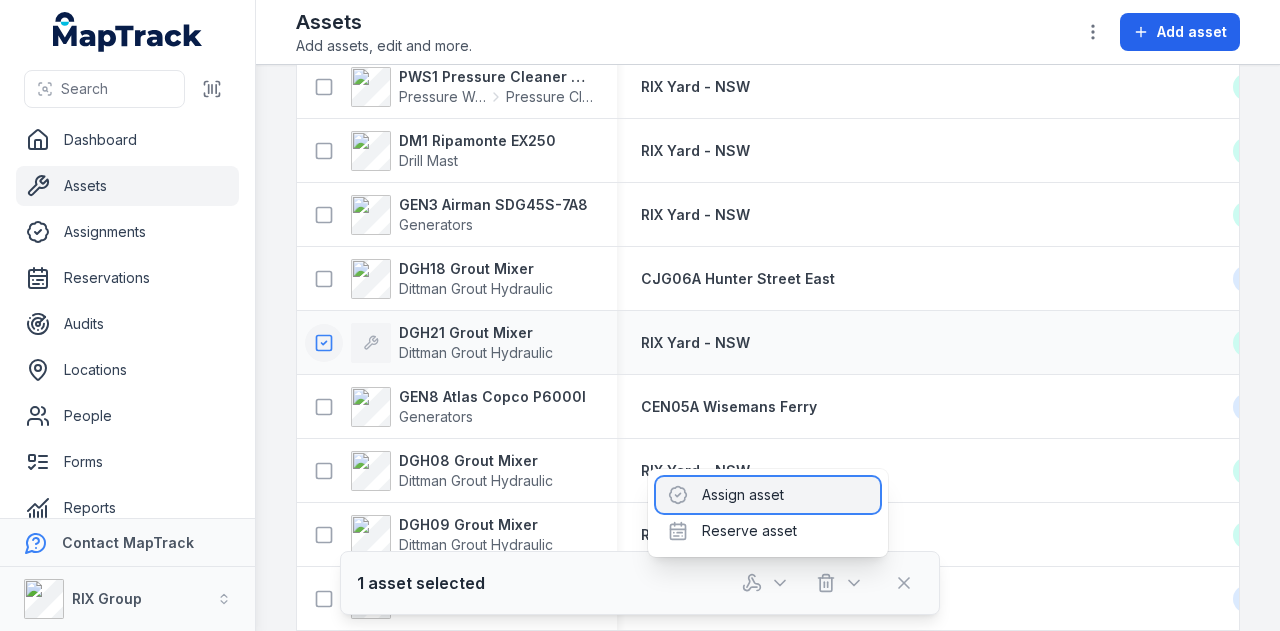 click on "Assign asset" at bounding box center [768, 495] 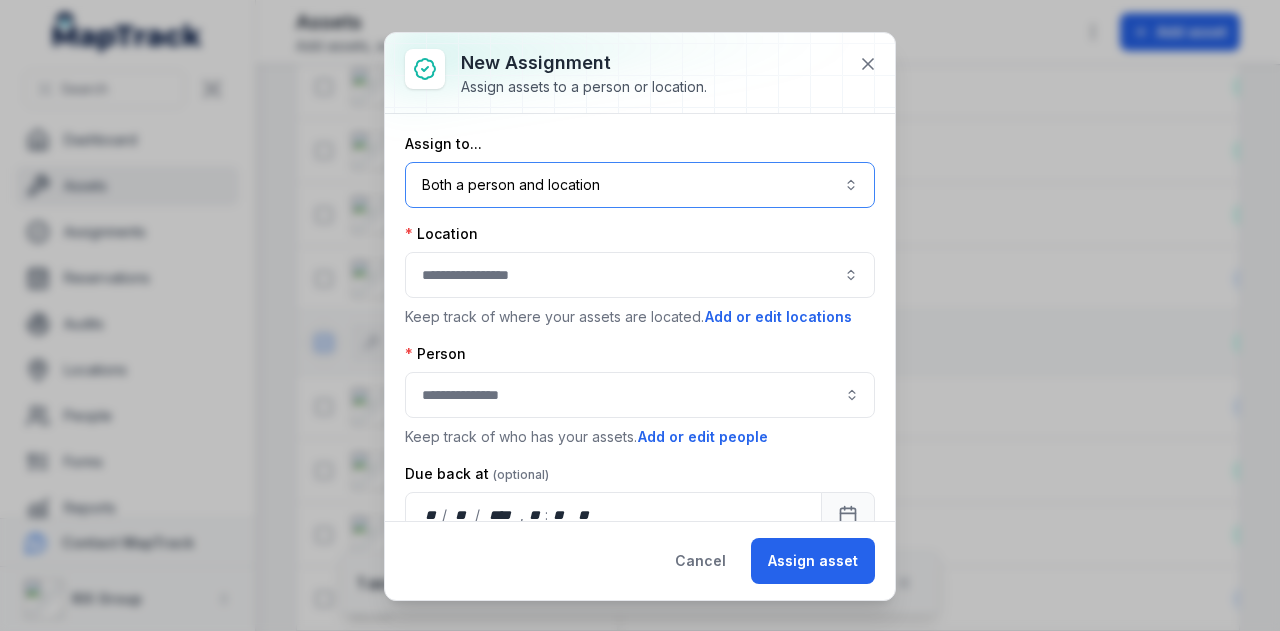 click on "Both a person and location ****" at bounding box center (640, 185) 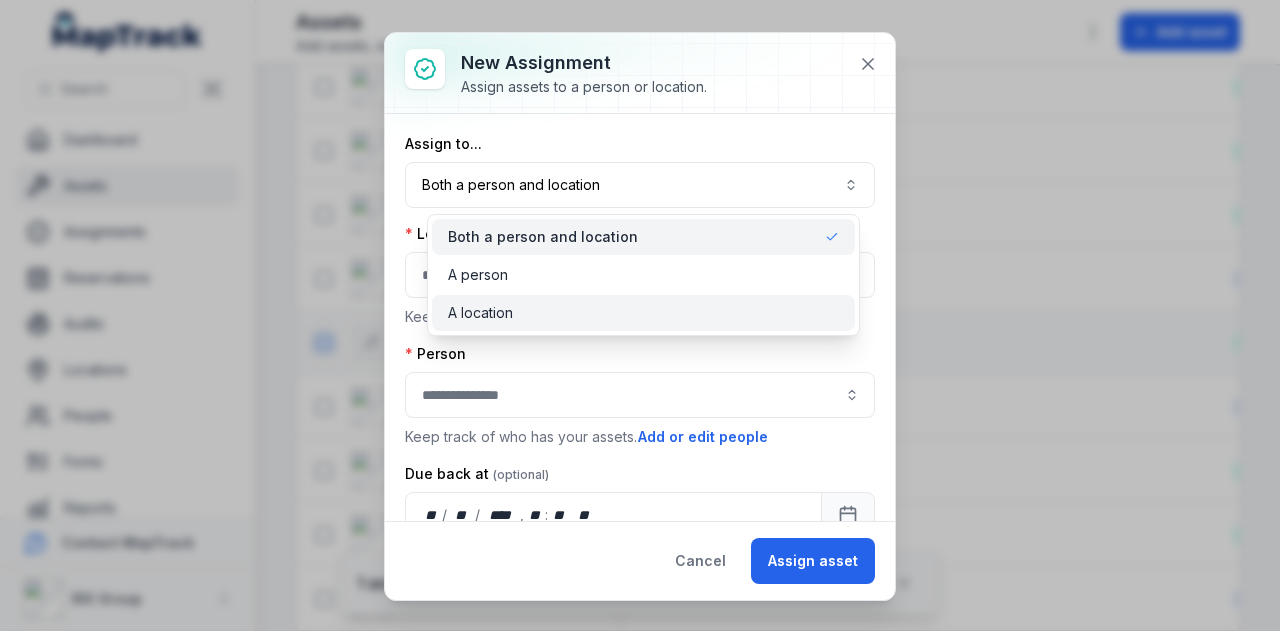 click on "A location" at bounding box center (643, 313) 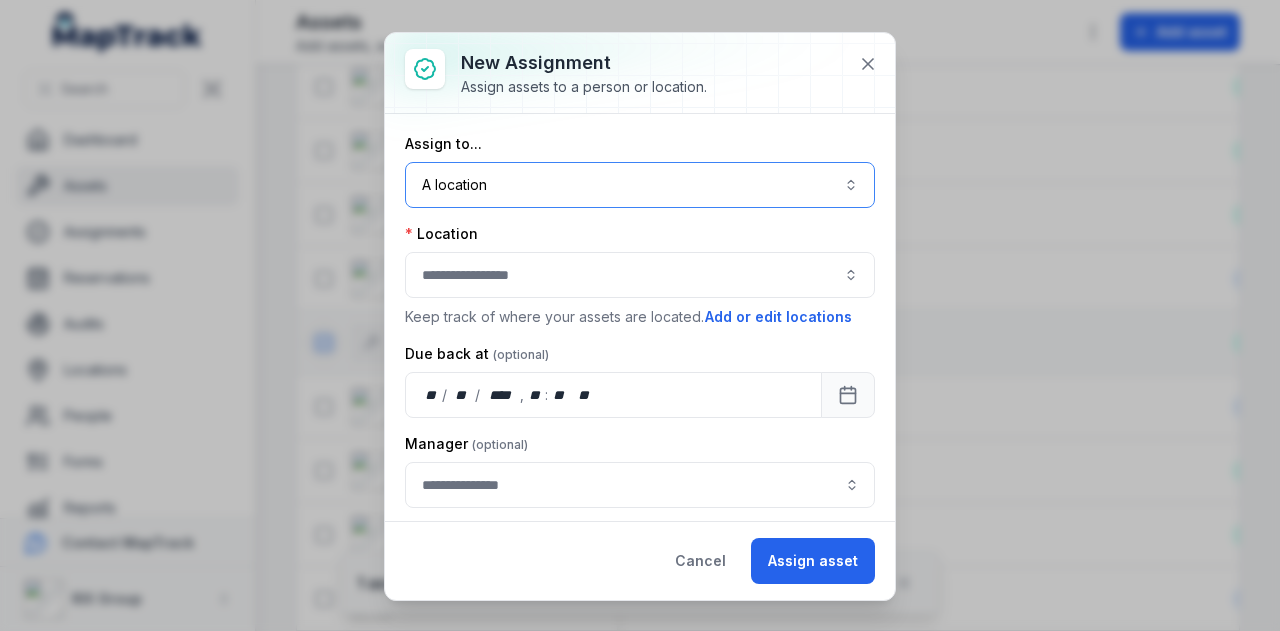 click at bounding box center (640, 275) 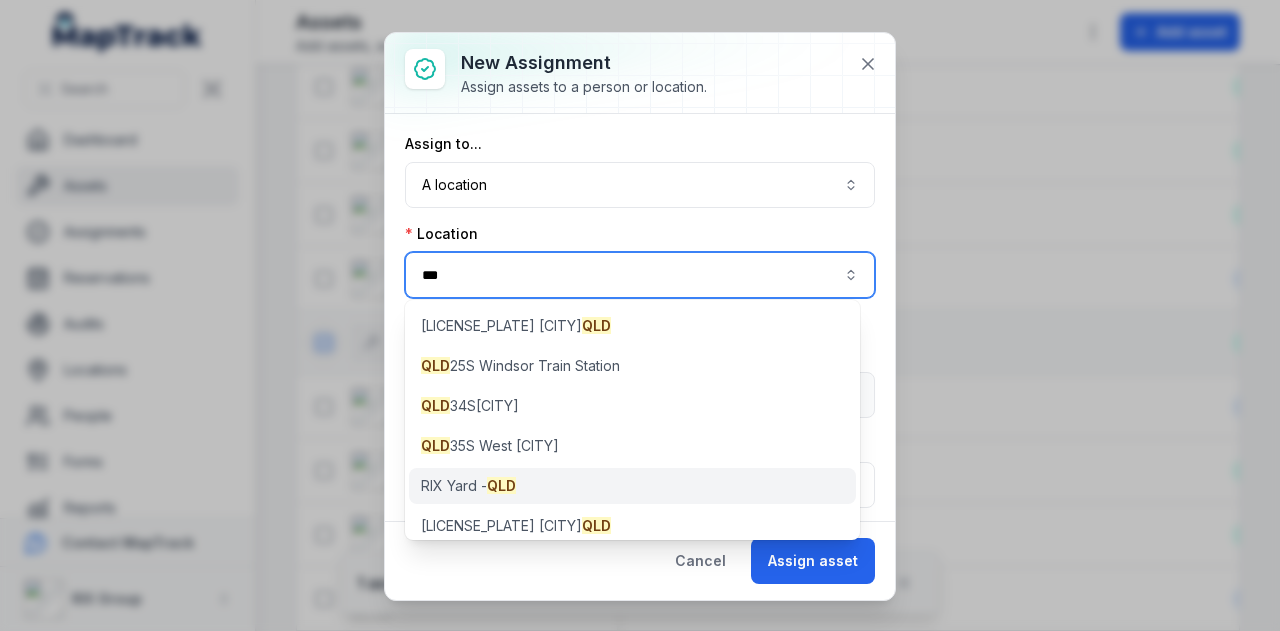 type on "***" 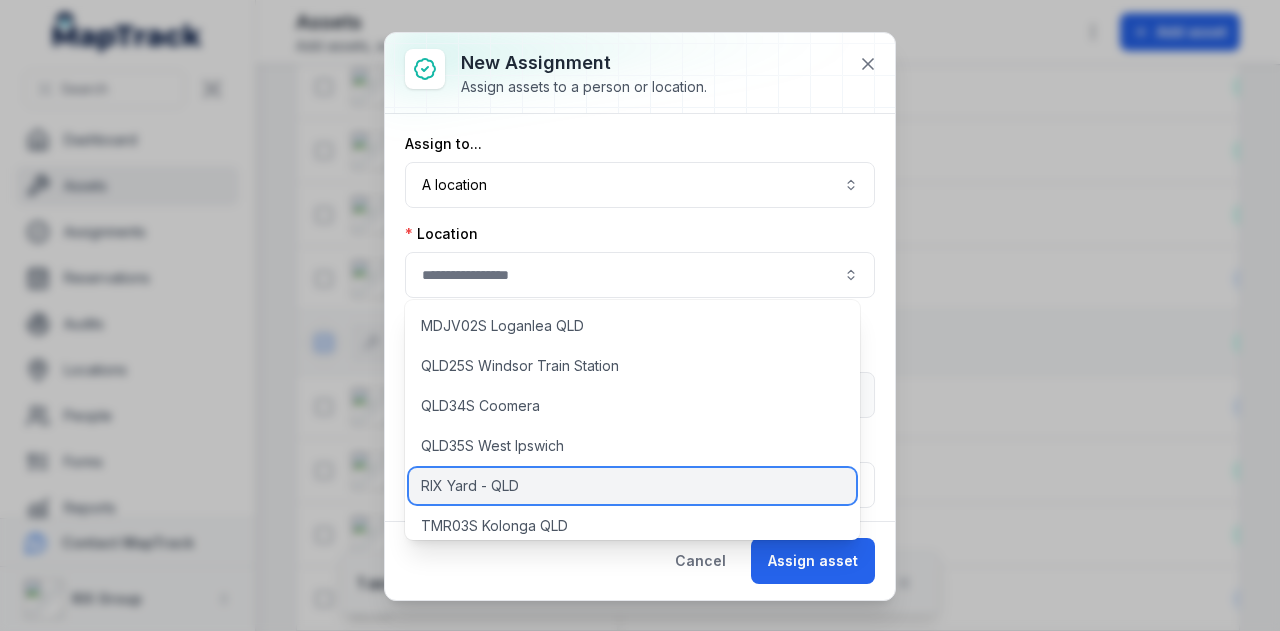 click on "RIX Yard - QLD" at bounding box center (632, 486) 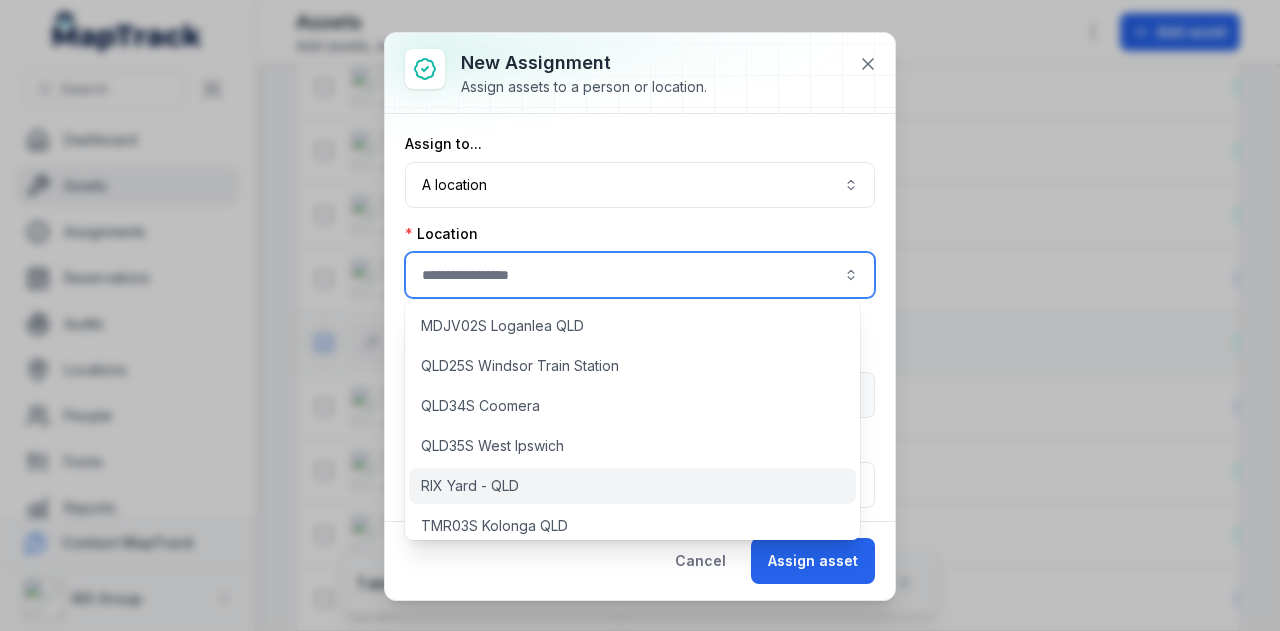 type on "**********" 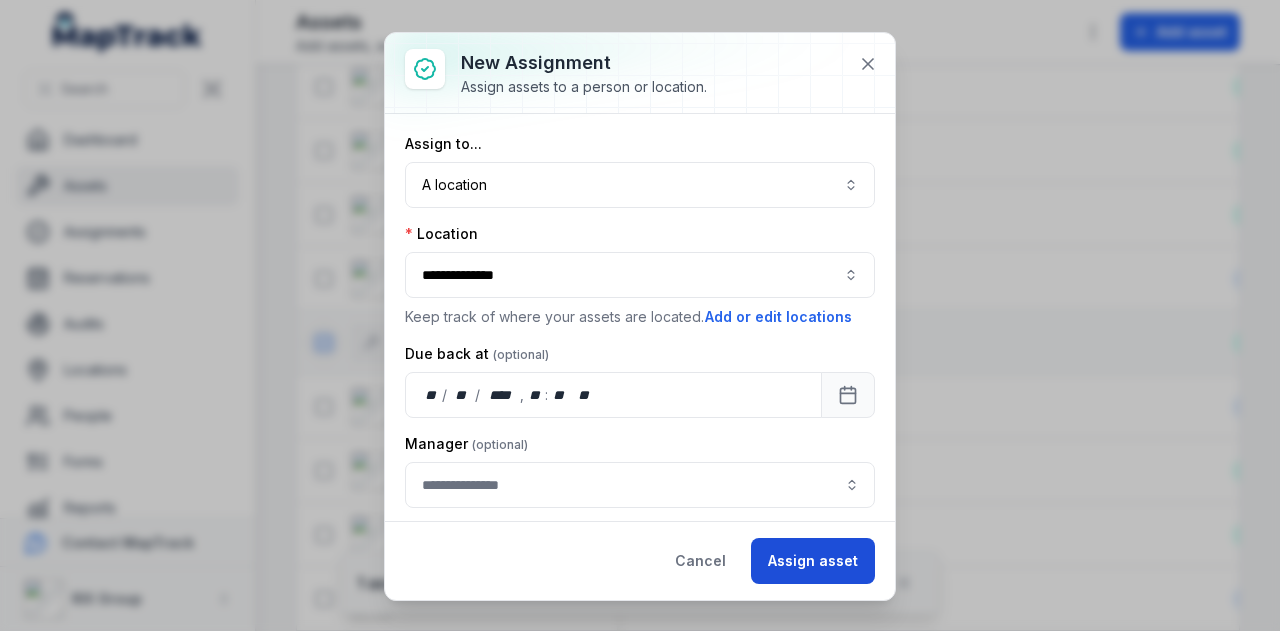 click on "Assign asset" at bounding box center (813, 561) 